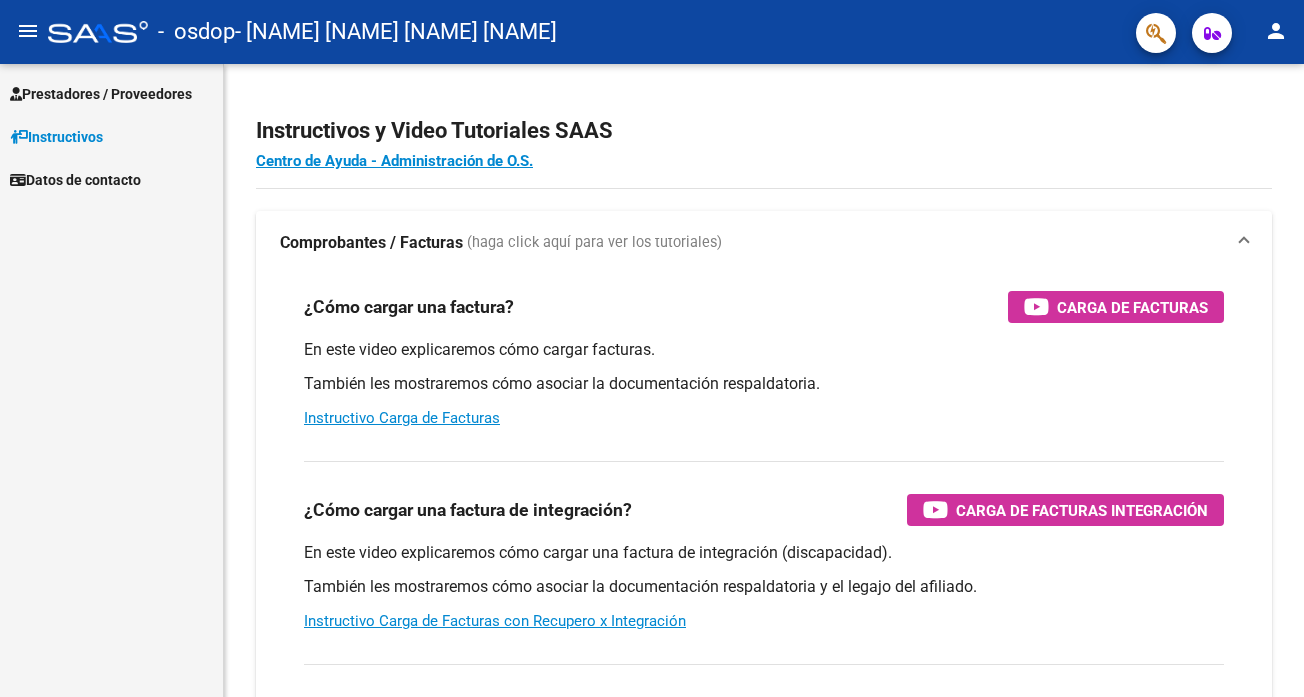 scroll, scrollTop: 0, scrollLeft: 0, axis: both 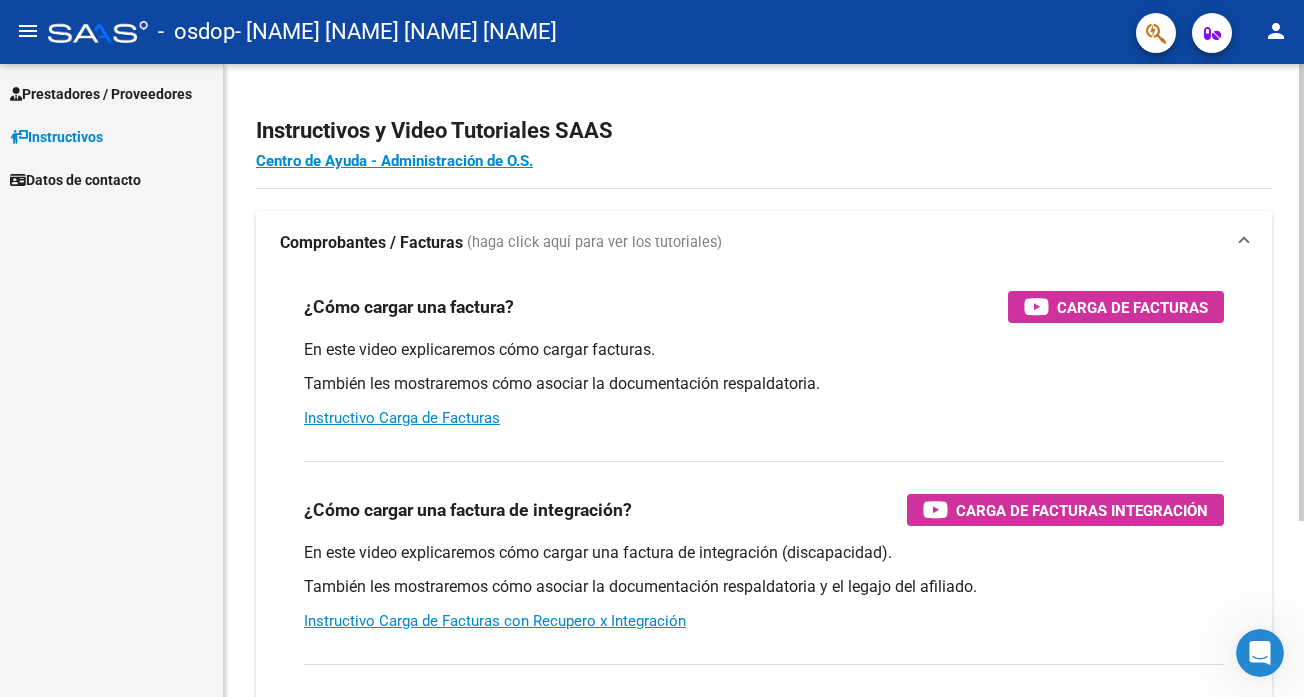 click on "¿Cómo cargar una factura?    Carga de Facturas En este video explicaremos cómo cargar facturas. También les mostraremos cómo asociar la documentación respaldatoria. Instructivo Carga de Facturas" at bounding box center [764, 360] 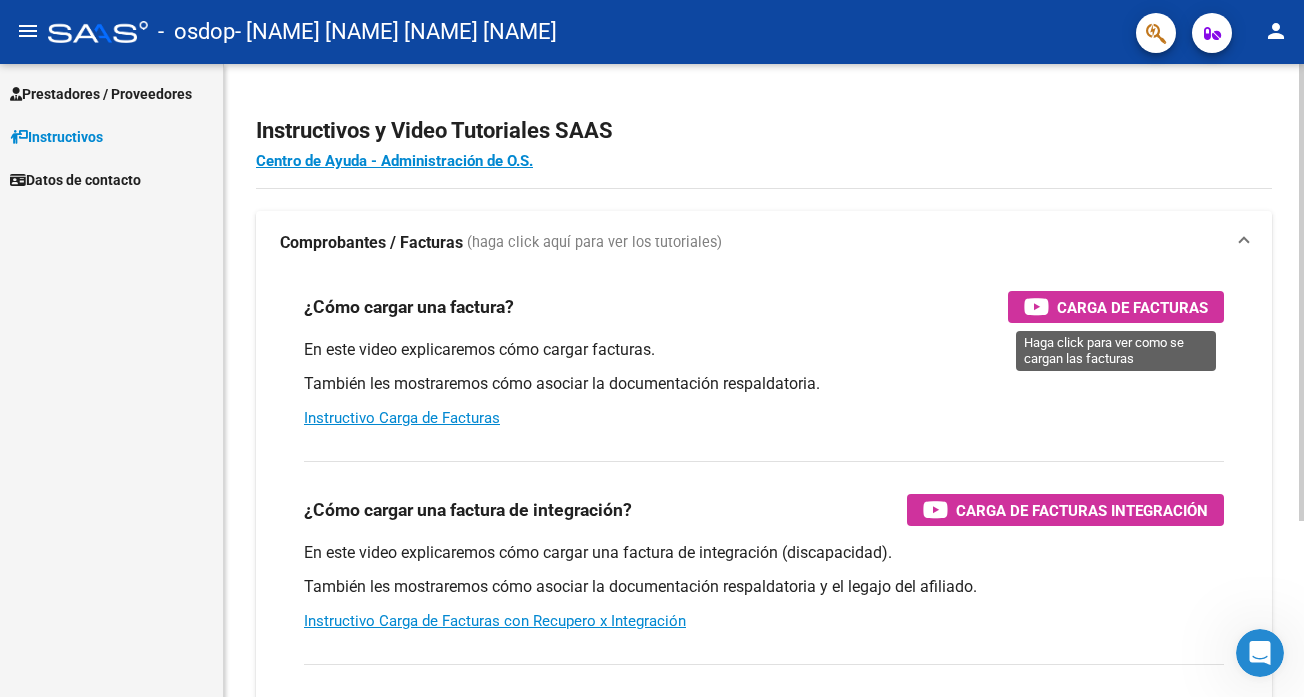 click on "Carga de Facturas" at bounding box center [1132, 307] 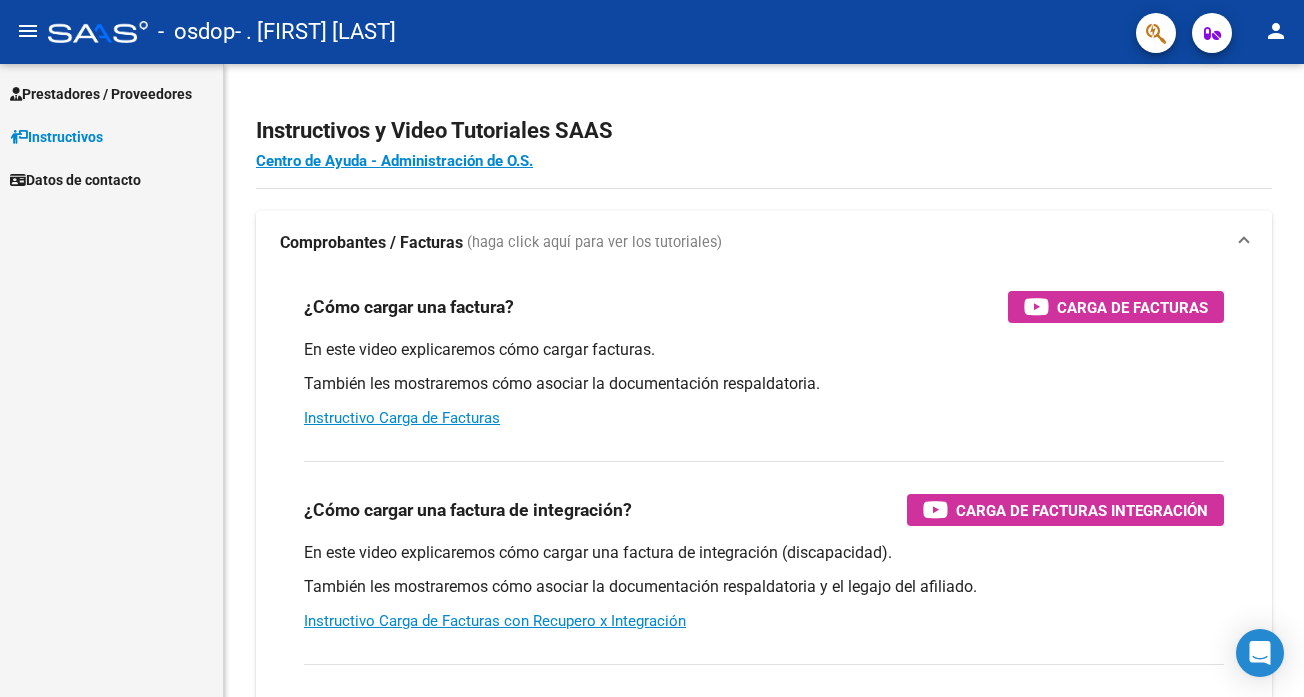scroll, scrollTop: 0, scrollLeft: 0, axis: both 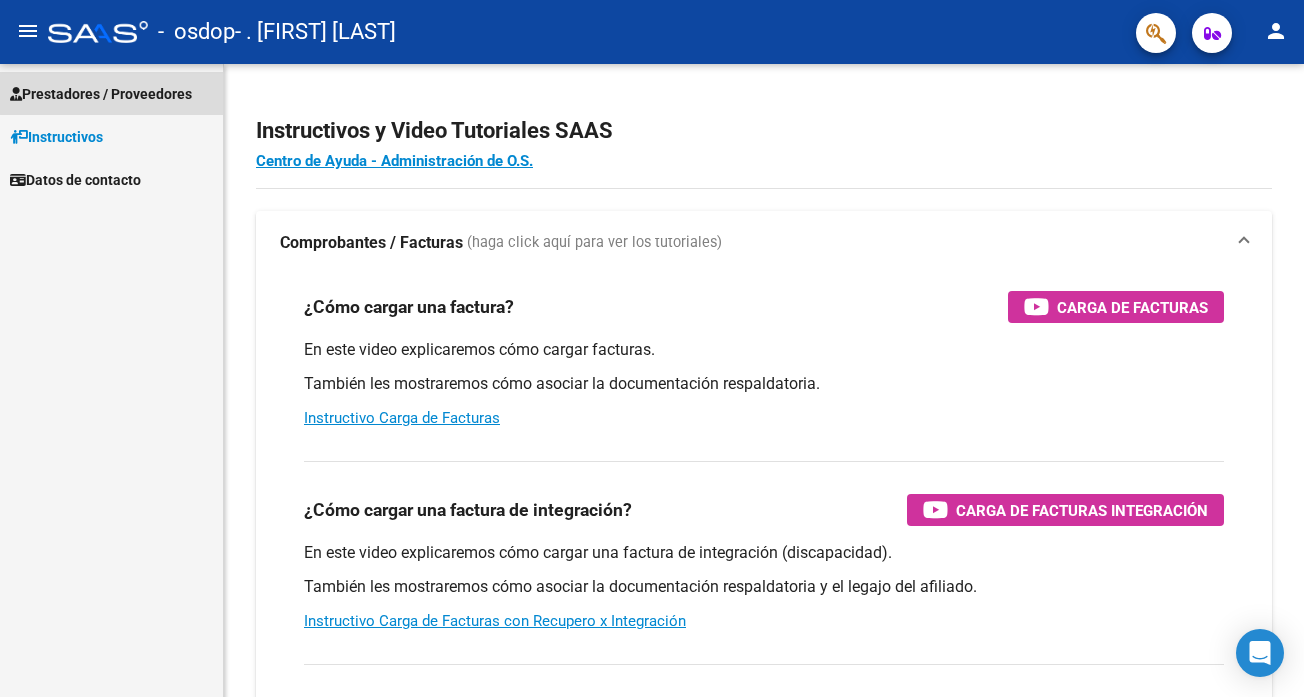 click on "Prestadores / Proveedores" at bounding box center [101, 94] 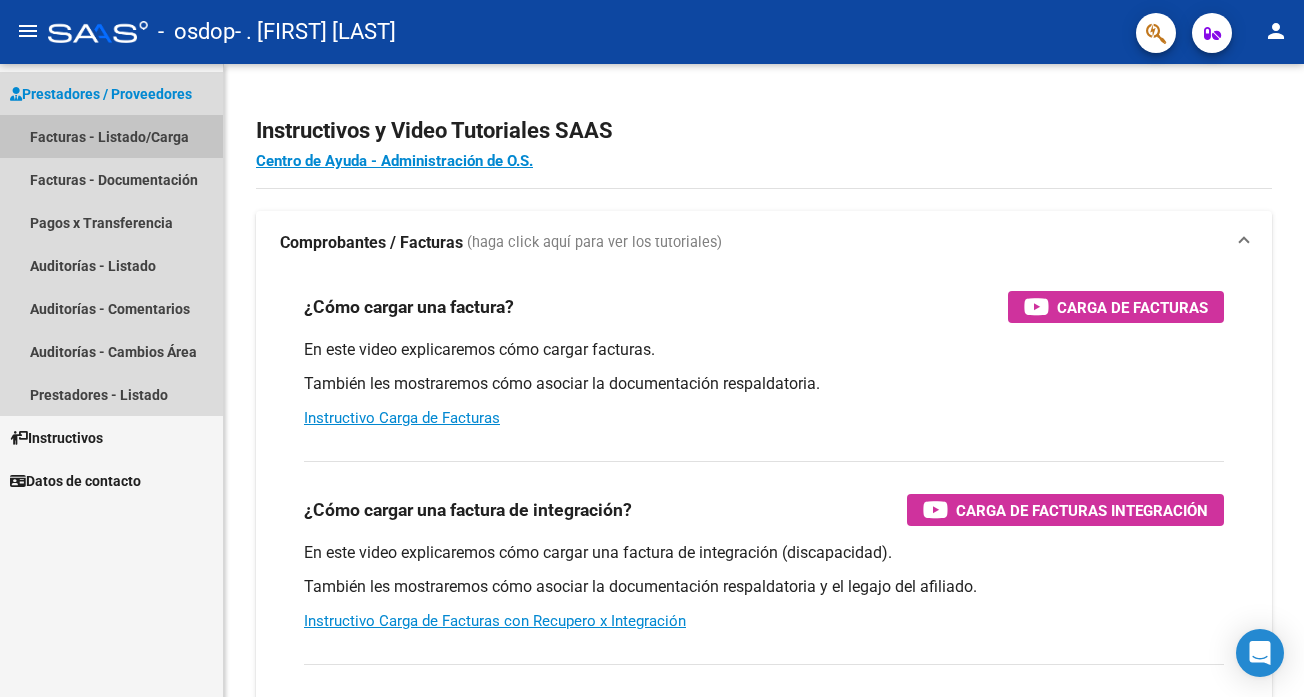 click on "Facturas - Listado/Carga" at bounding box center (111, 136) 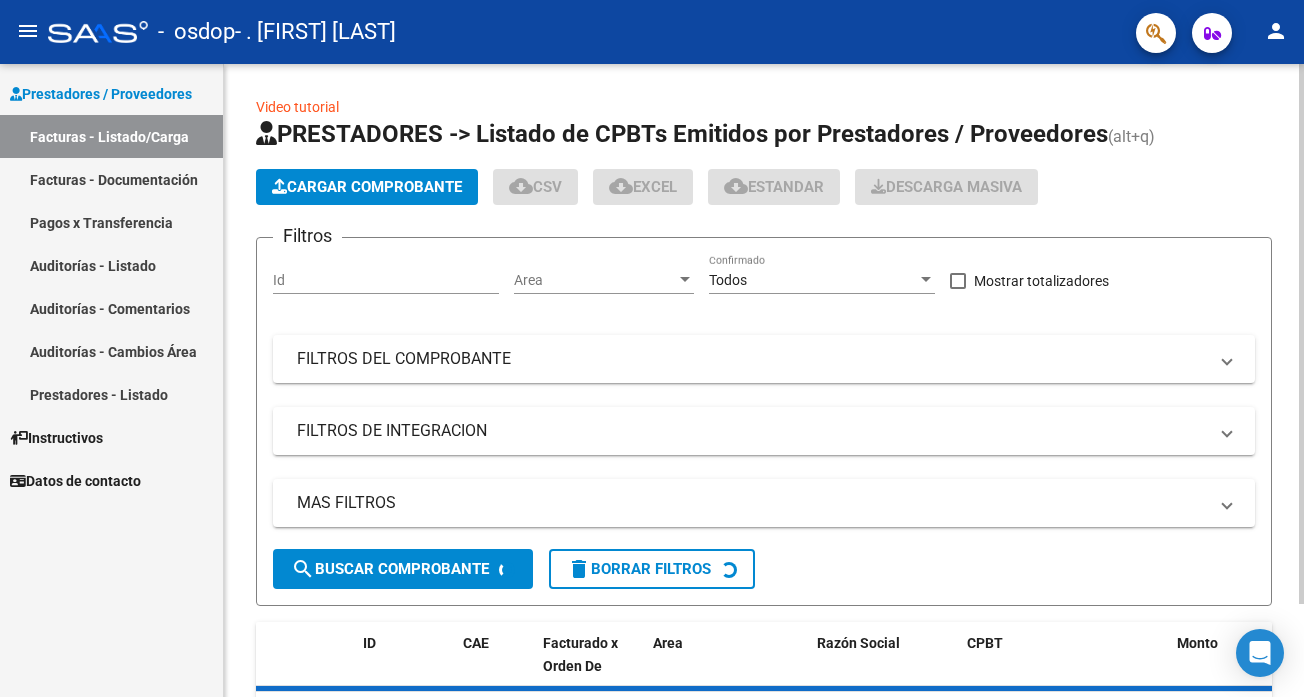 click on "Cargar Comprobante" 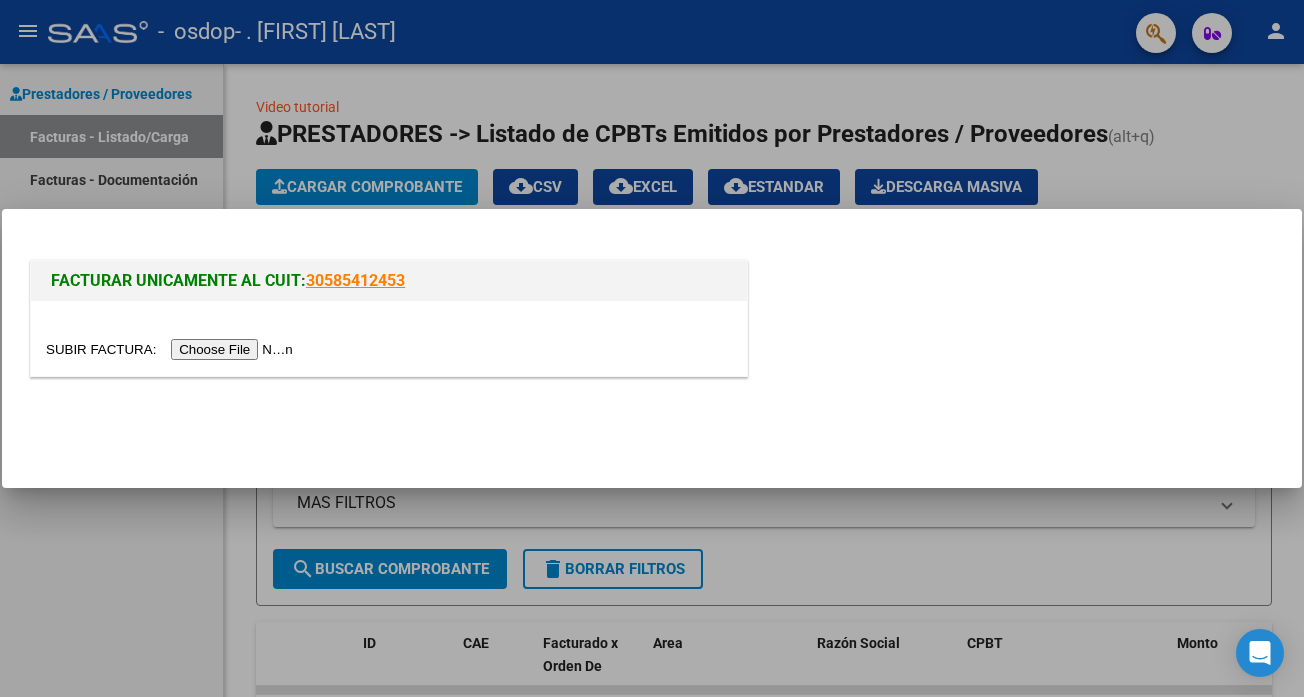 click at bounding box center [172, 349] 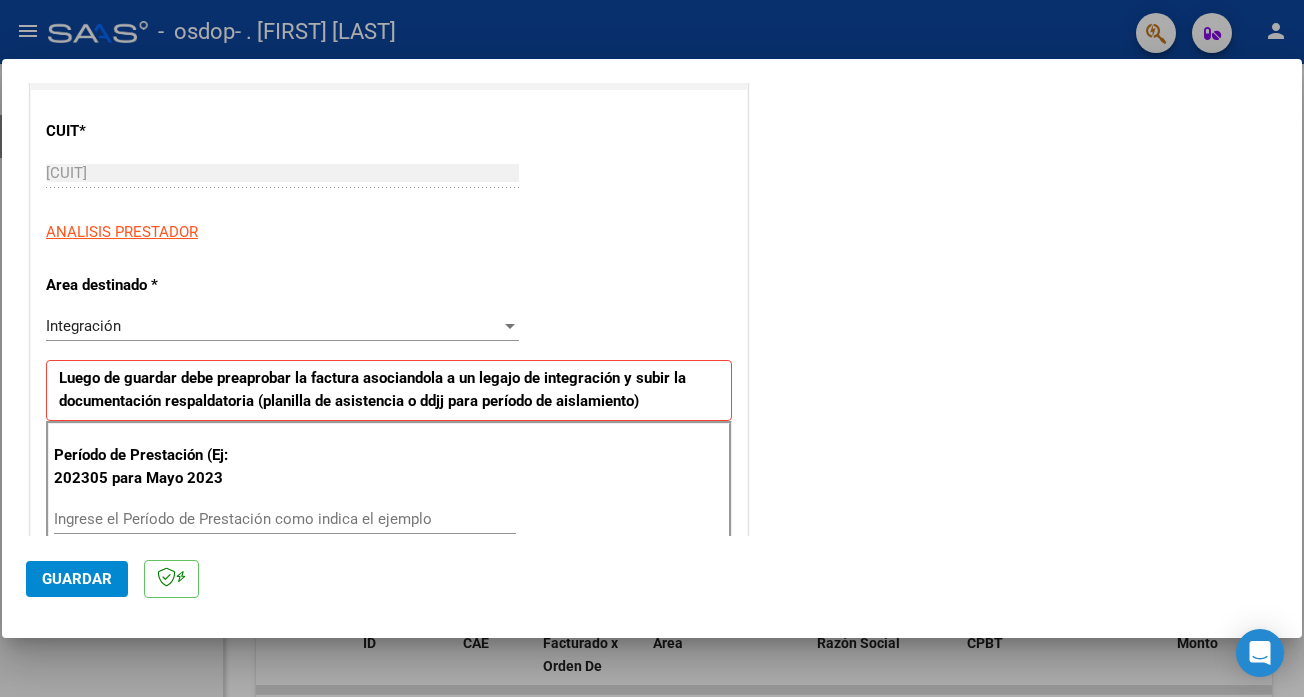 scroll, scrollTop: 272, scrollLeft: 0, axis: vertical 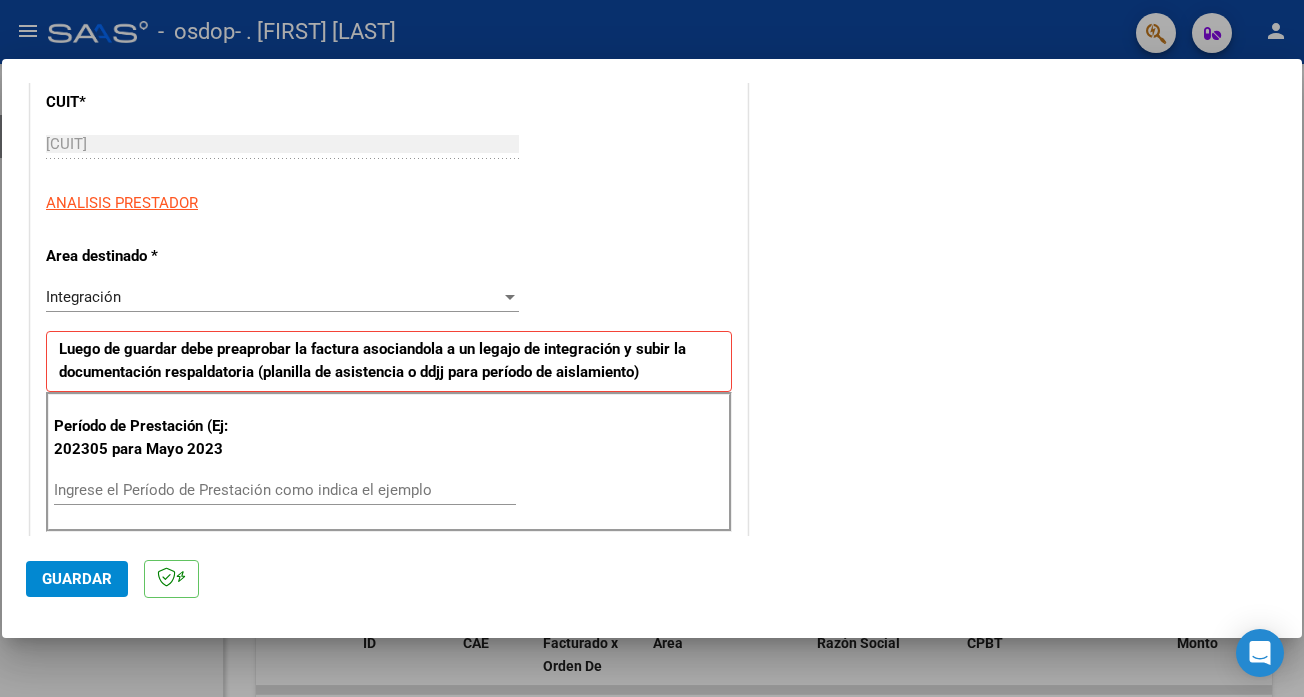 click on "Ingrese el Período de Prestación como indica el ejemplo" at bounding box center [285, 490] 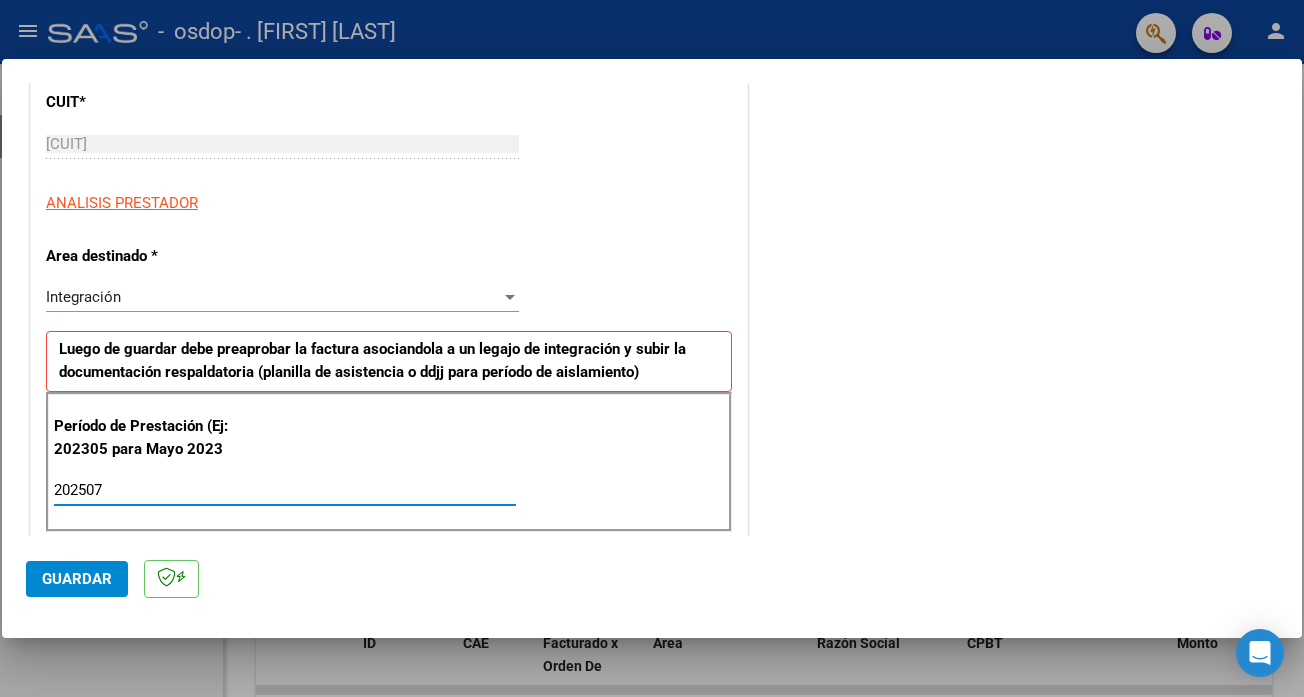 type on "202507" 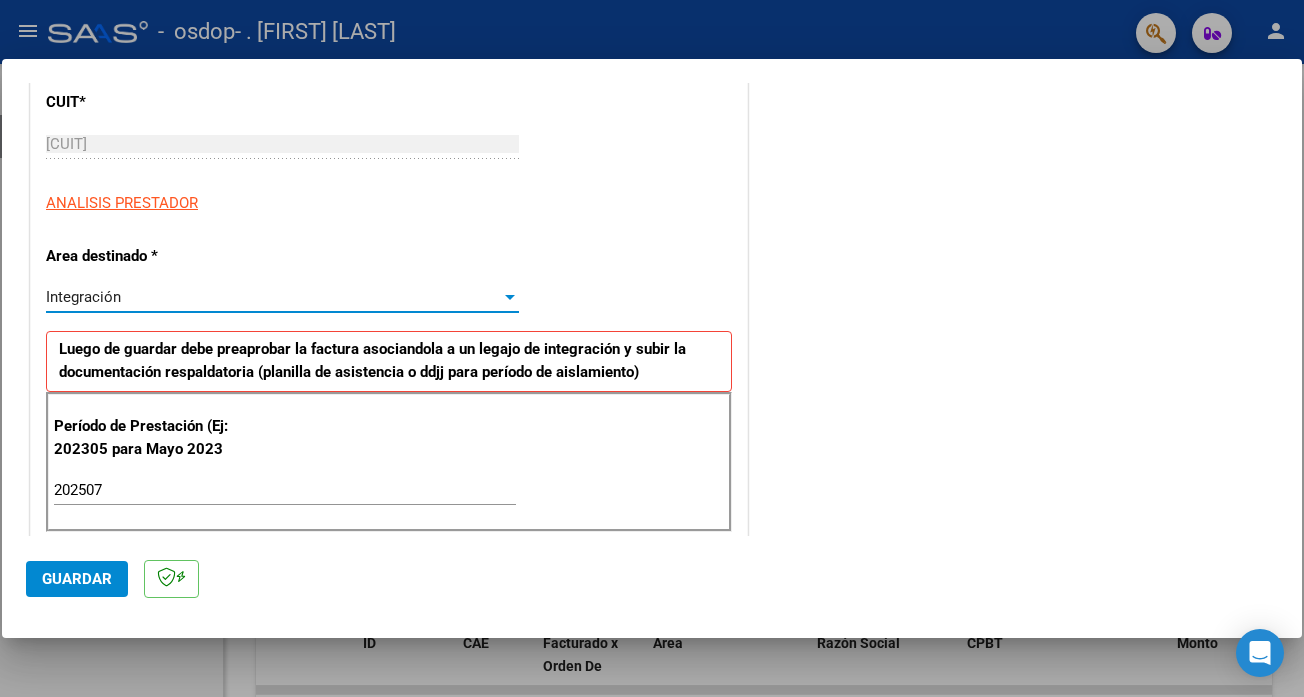 click on "Integración" at bounding box center [273, 297] 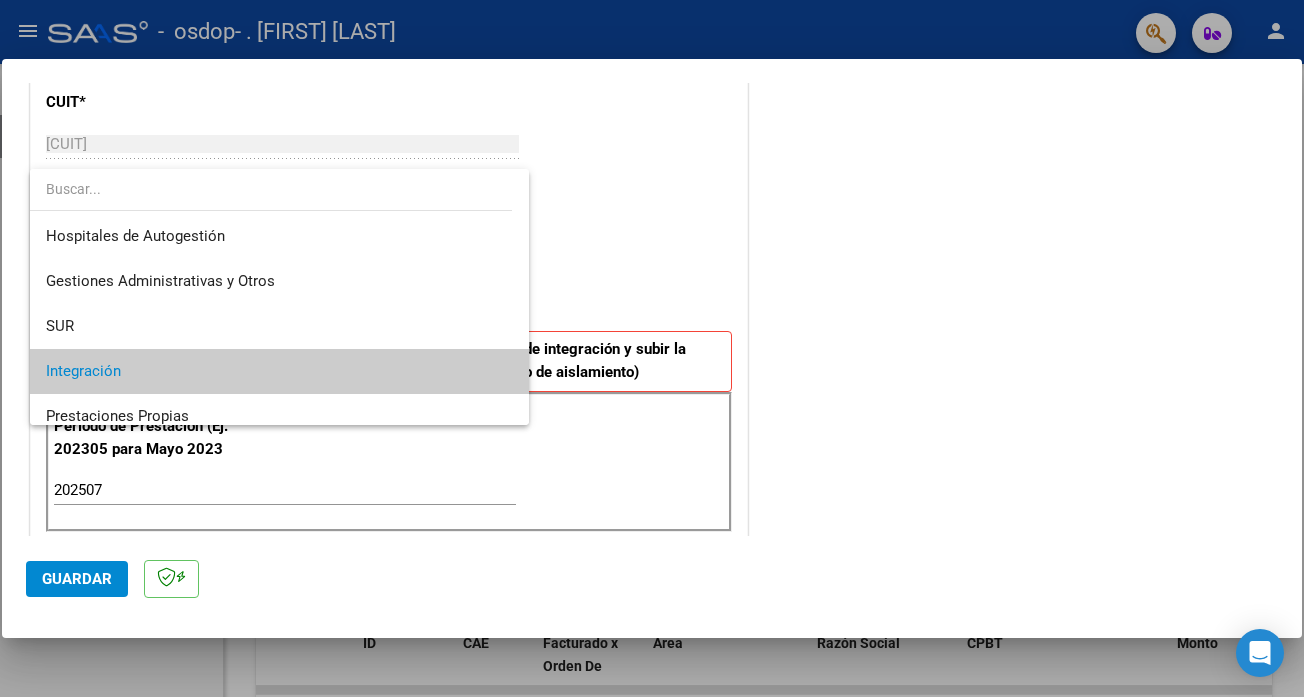 scroll, scrollTop: 74, scrollLeft: 0, axis: vertical 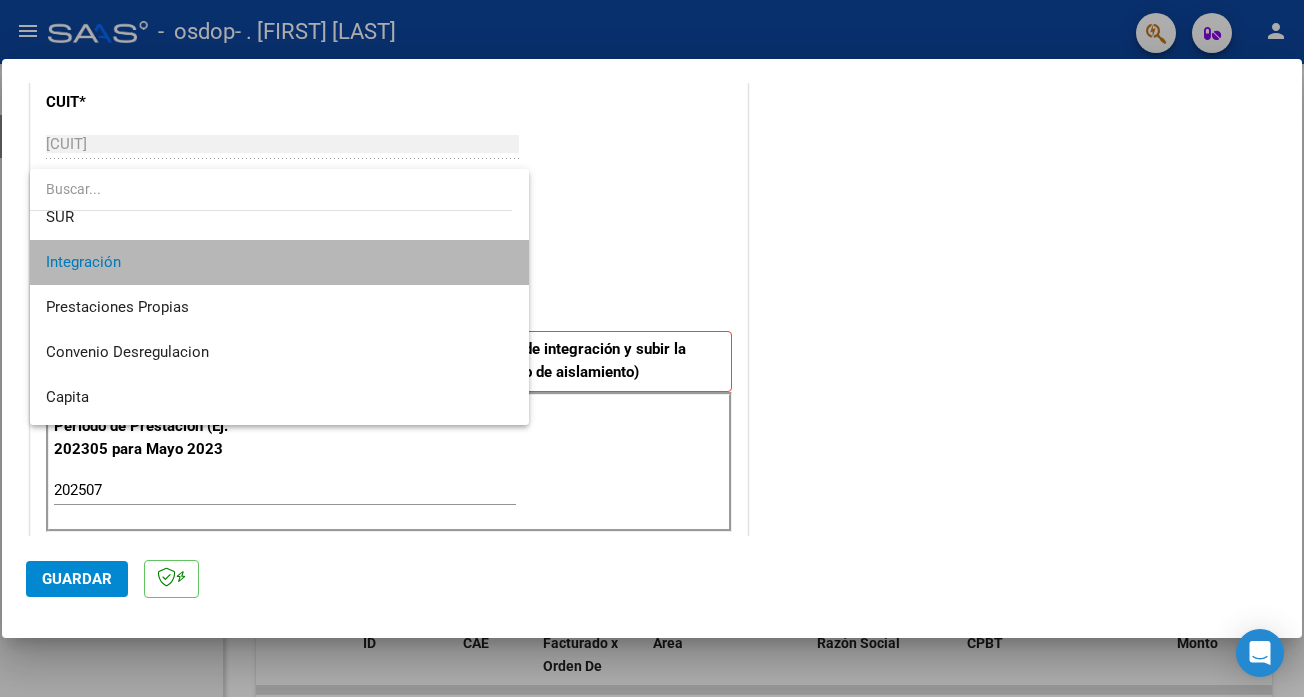 click on "Integración" at bounding box center (279, 262) 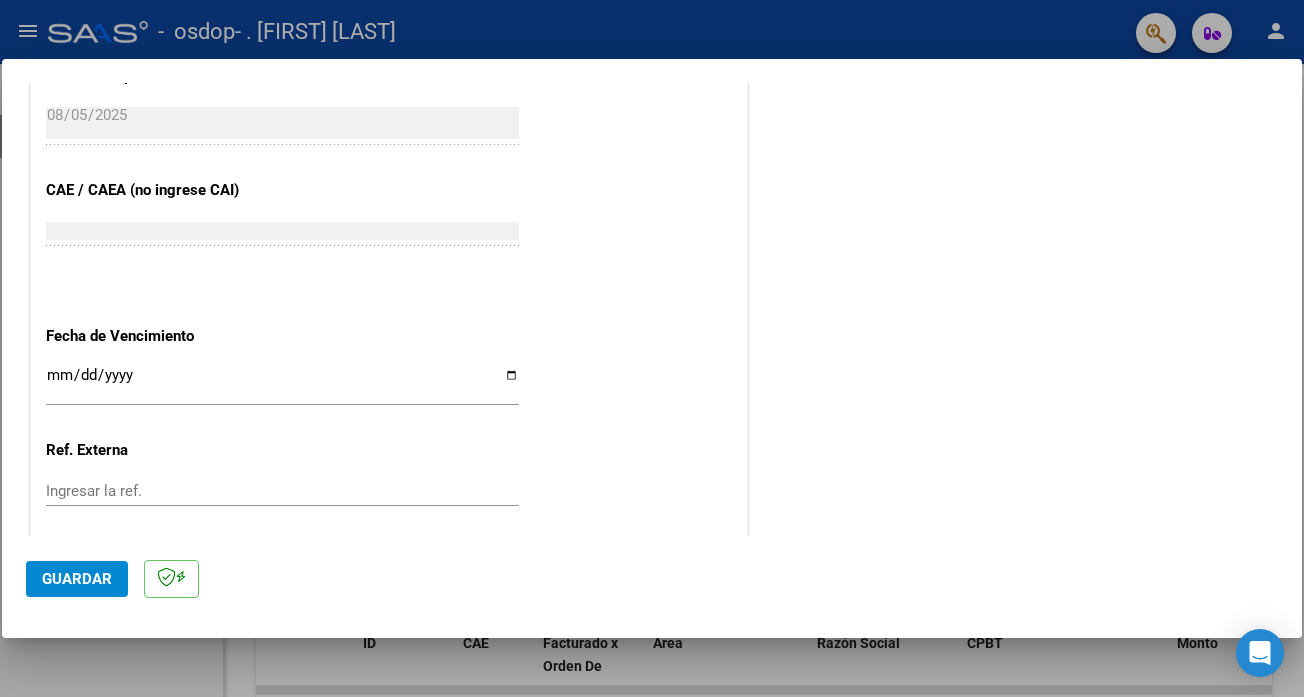 scroll, scrollTop: 1172, scrollLeft: 0, axis: vertical 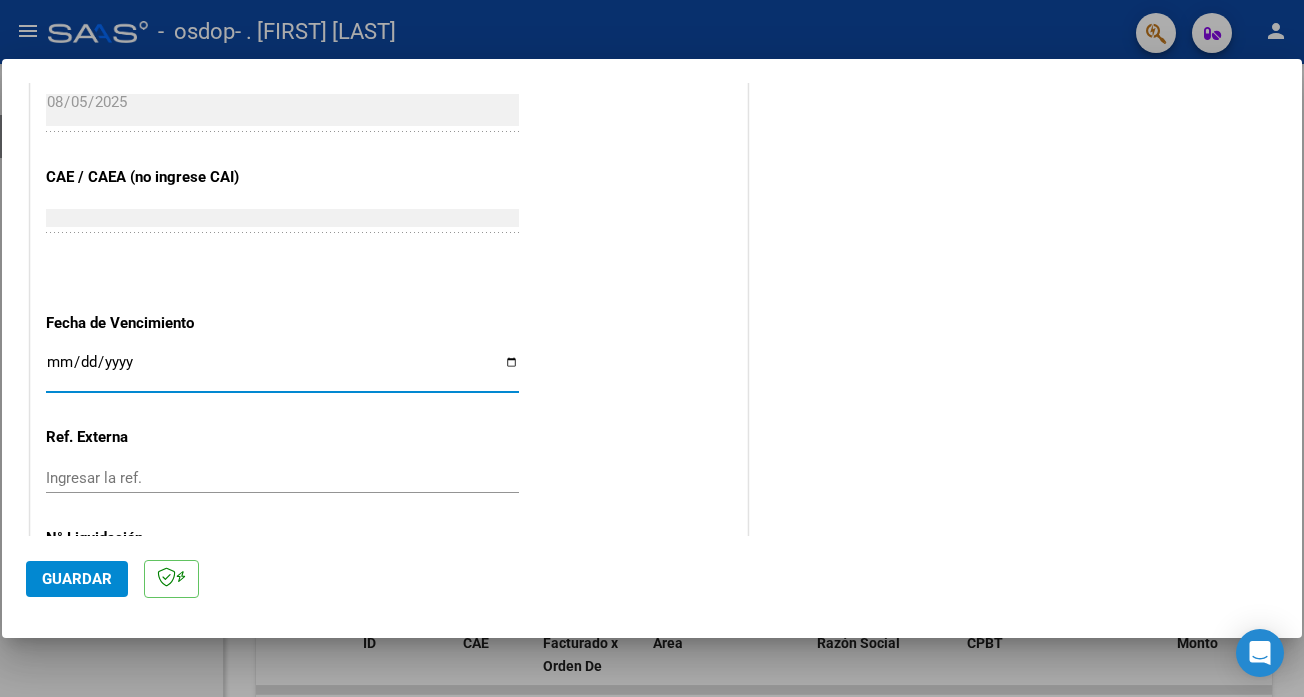 click on "Ingresar la fecha" at bounding box center (282, 370) 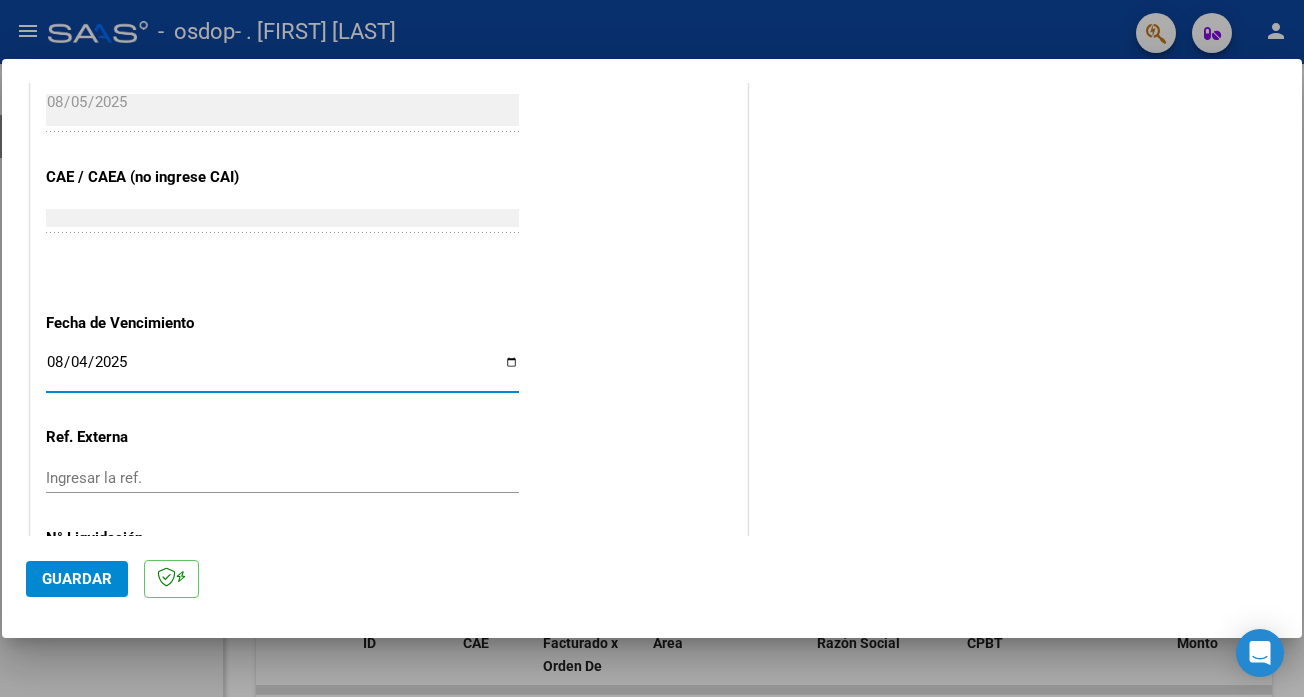click on "2025-08-04" at bounding box center [282, 370] 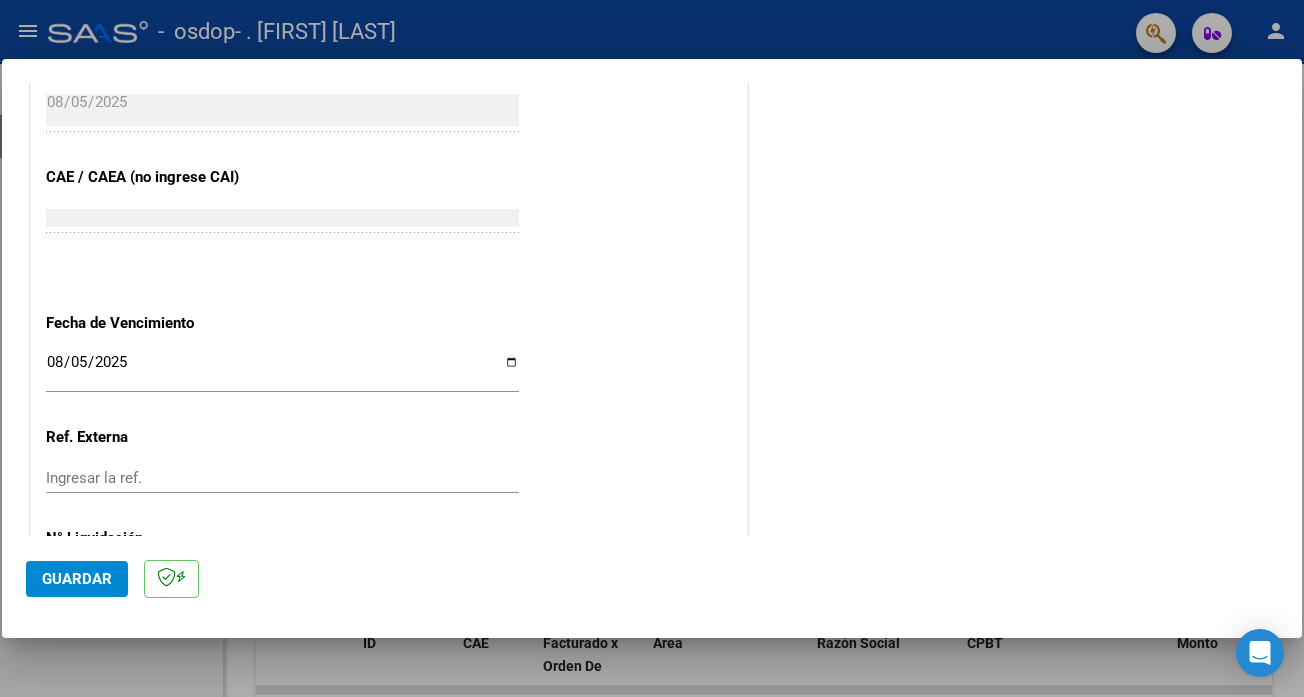 scroll, scrollTop: 1244, scrollLeft: 0, axis: vertical 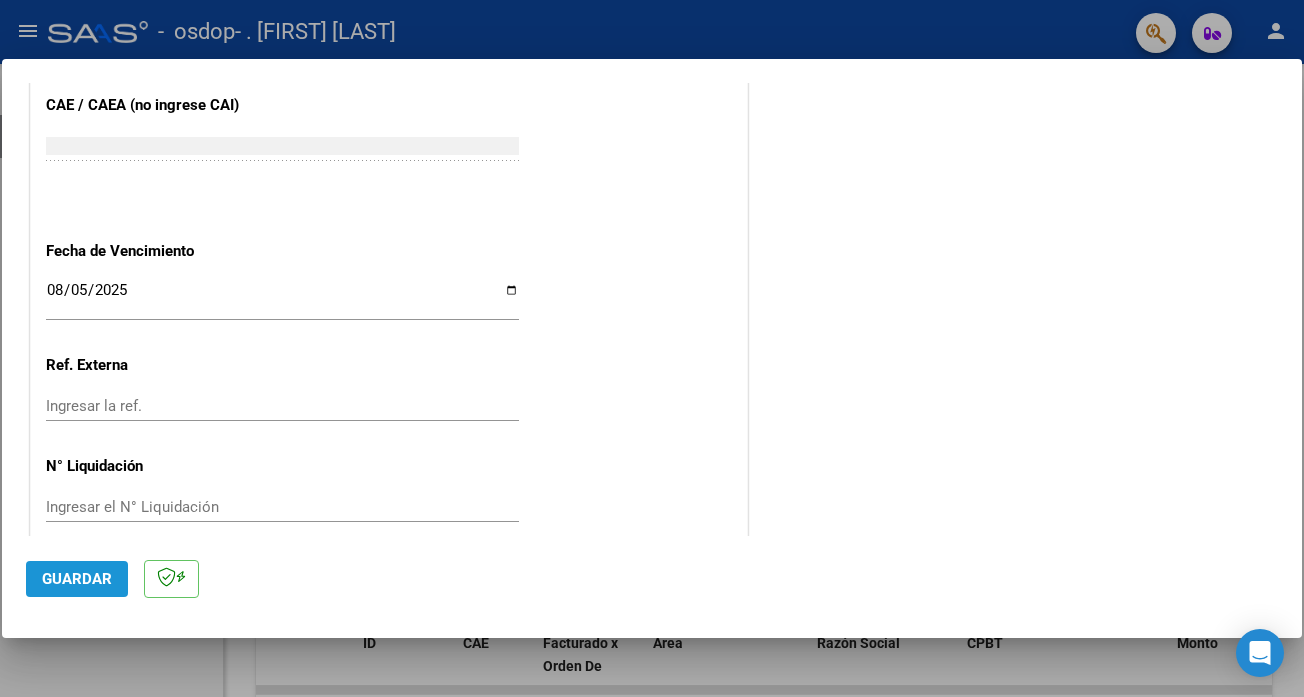 click on "Guardar" 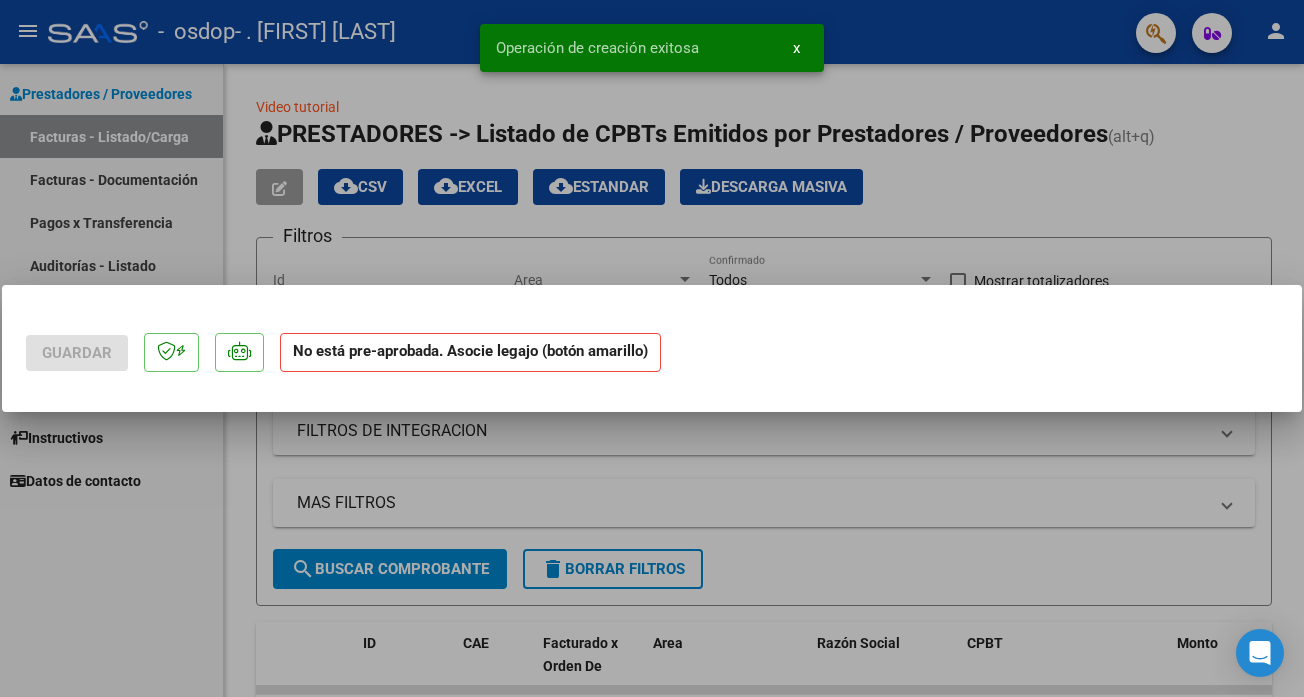 scroll, scrollTop: 0, scrollLeft: 0, axis: both 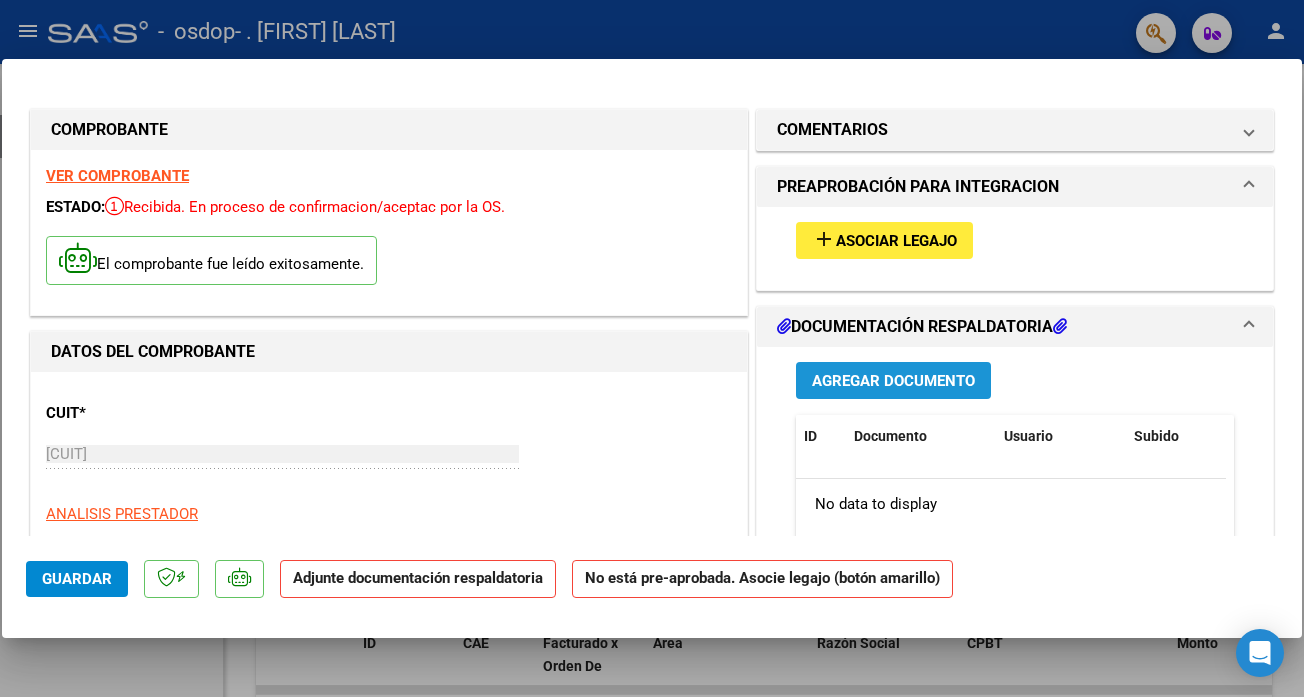 click on "Agregar Documento" at bounding box center (893, 380) 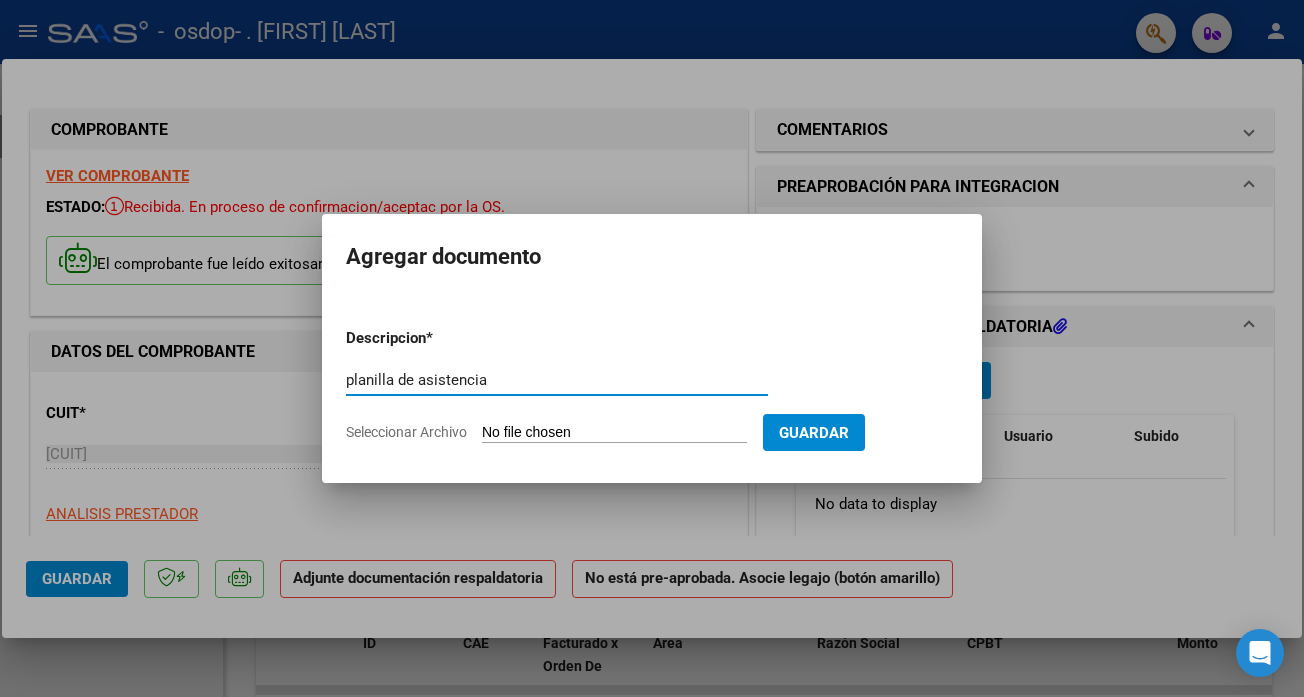 type on "planilla de asistencia" 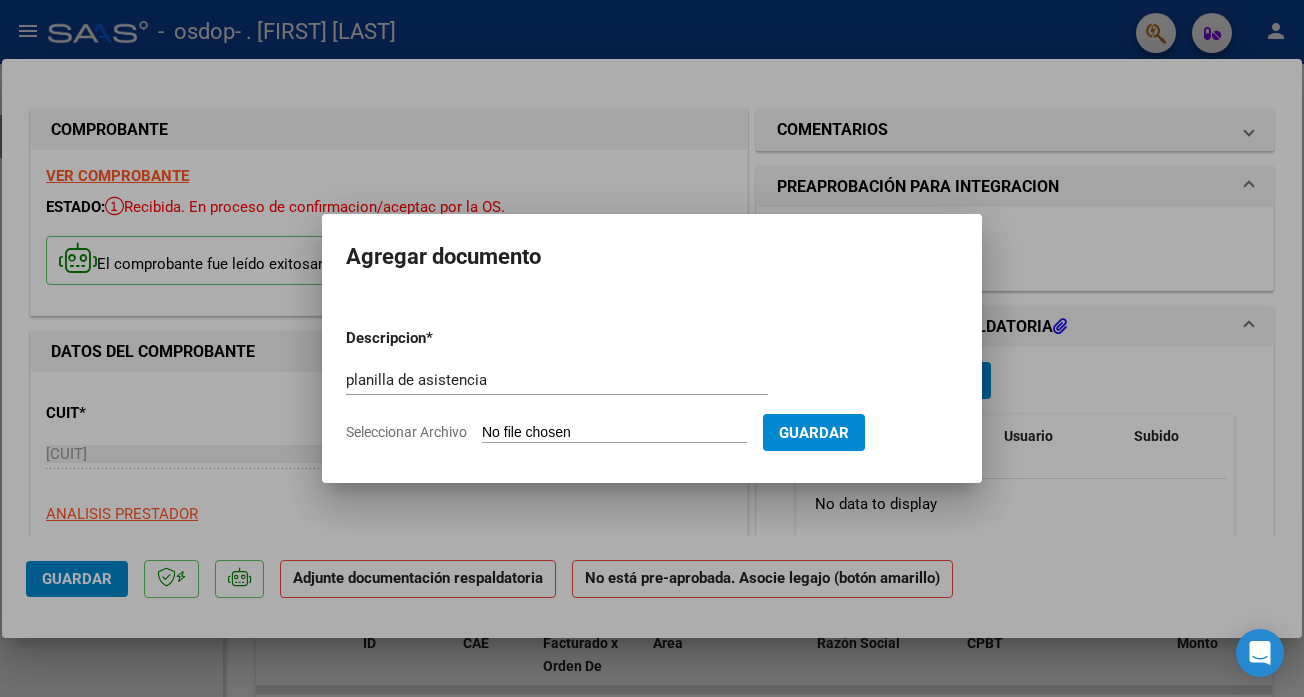 drag, startPoint x: 438, startPoint y: 430, endPoint x: 394, endPoint y: 427, distance: 44.102154 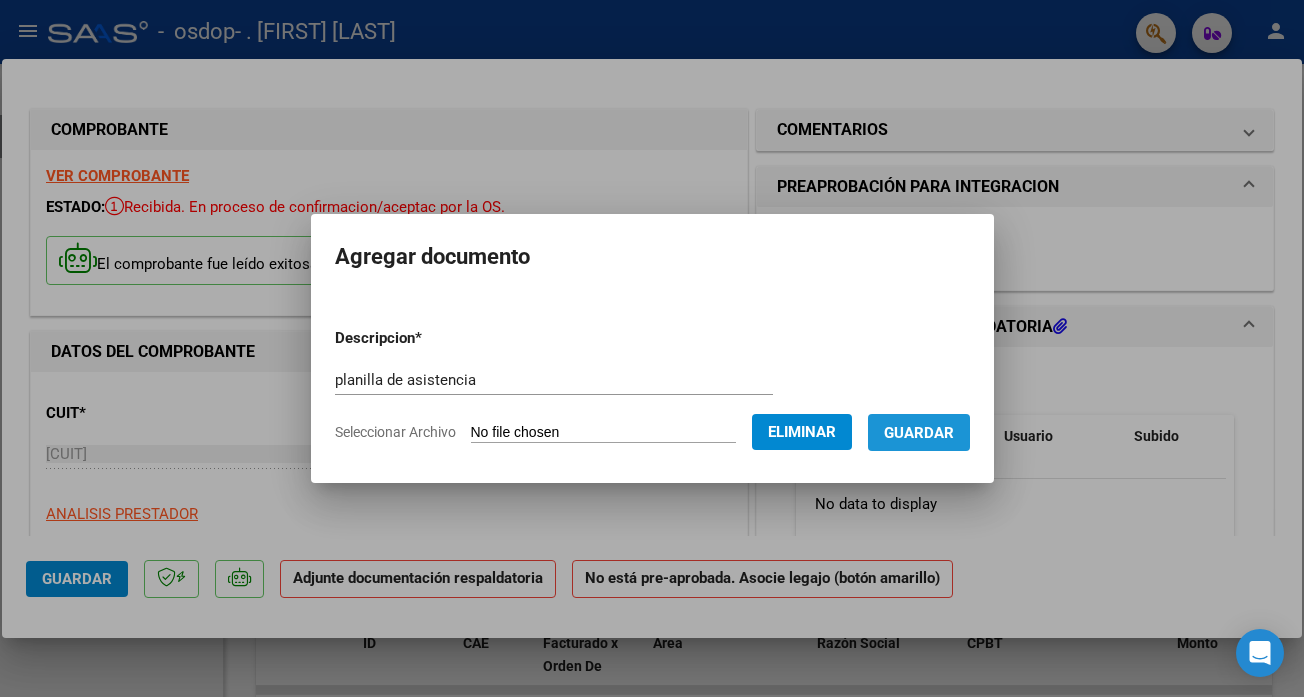 click on "Guardar" at bounding box center (919, 433) 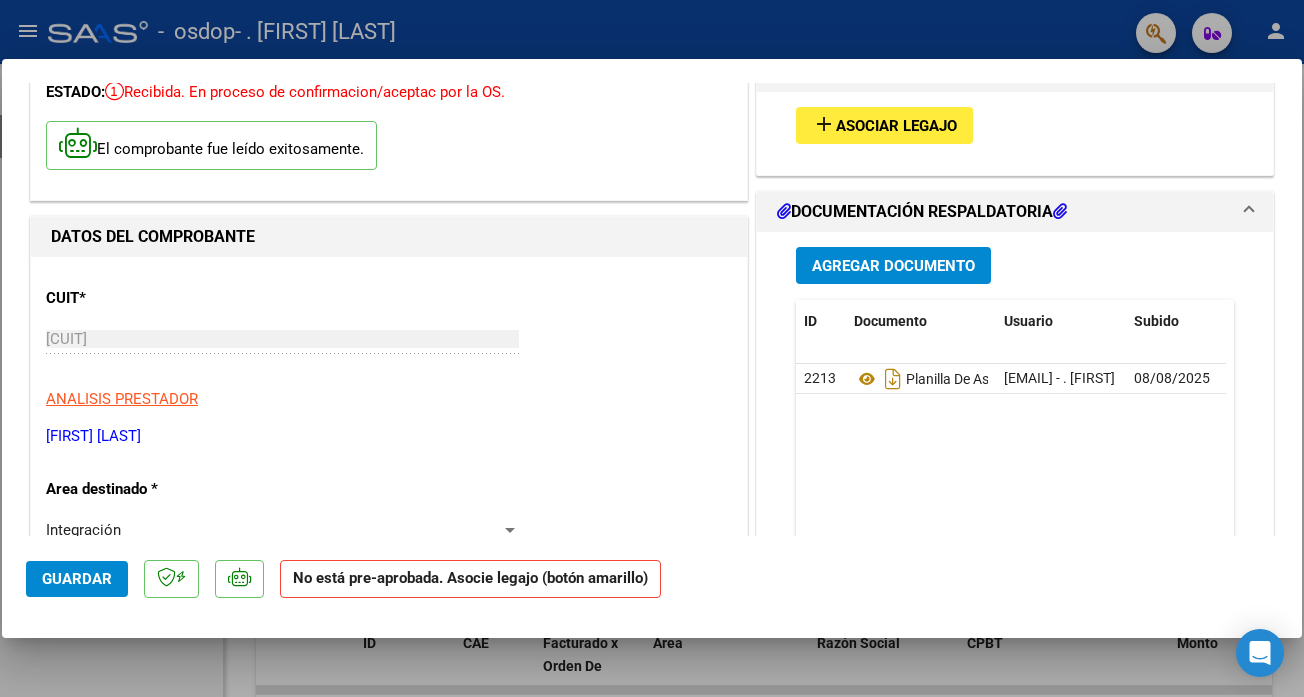 scroll, scrollTop: 143, scrollLeft: 0, axis: vertical 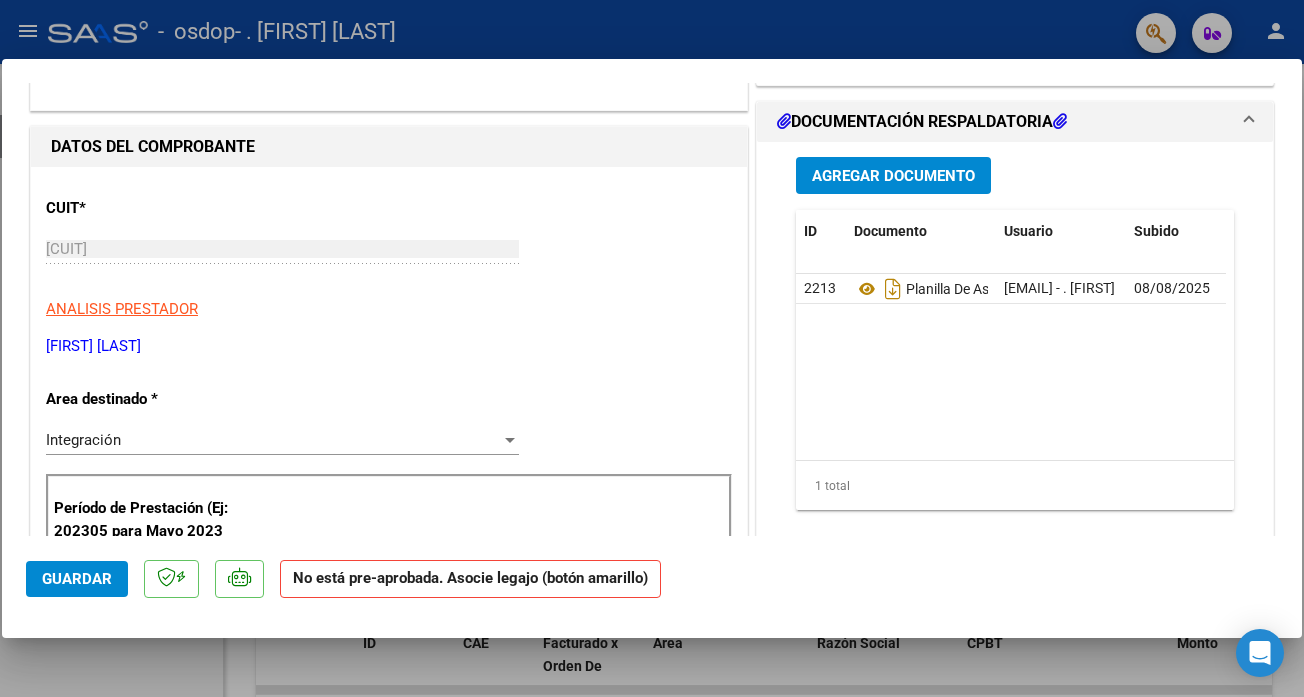 drag, startPoint x: 1303, startPoint y: 267, endPoint x: 1301, endPoint y: 153, distance: 114.01754 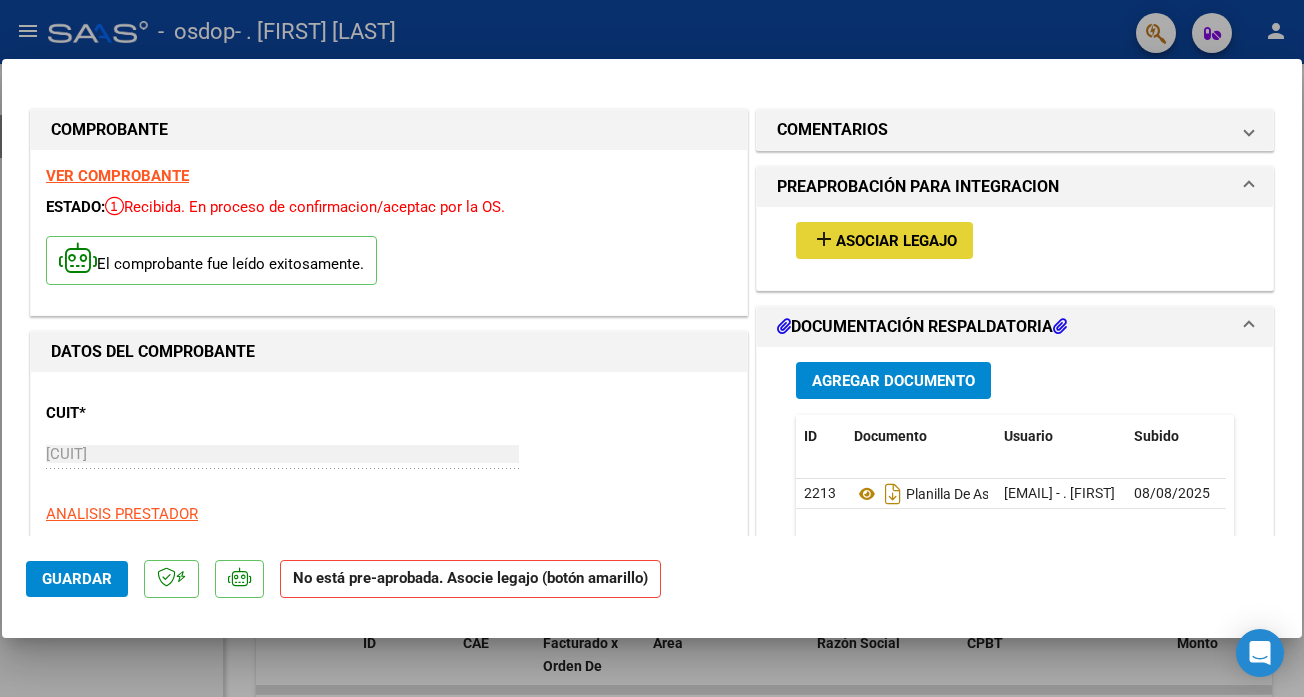 click on "Asociar Legajo" at bounding box center (896, 241) 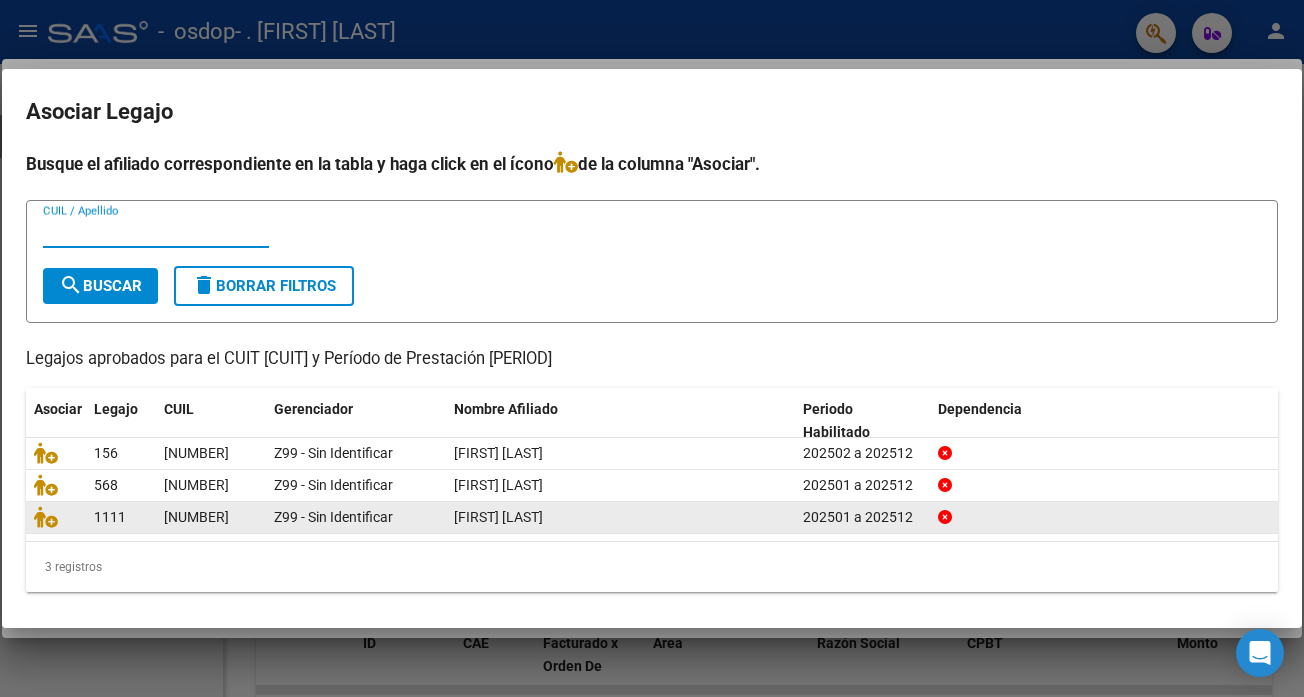 click on "[FIRST] [LAST]" 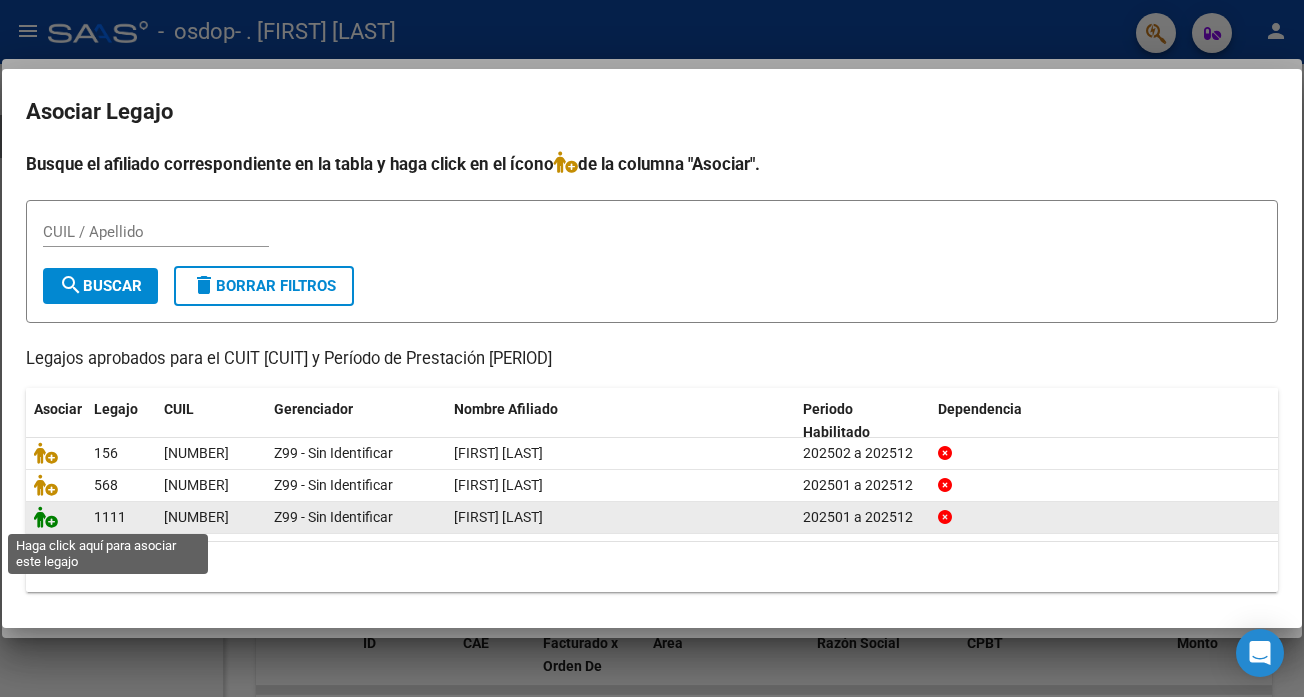 click 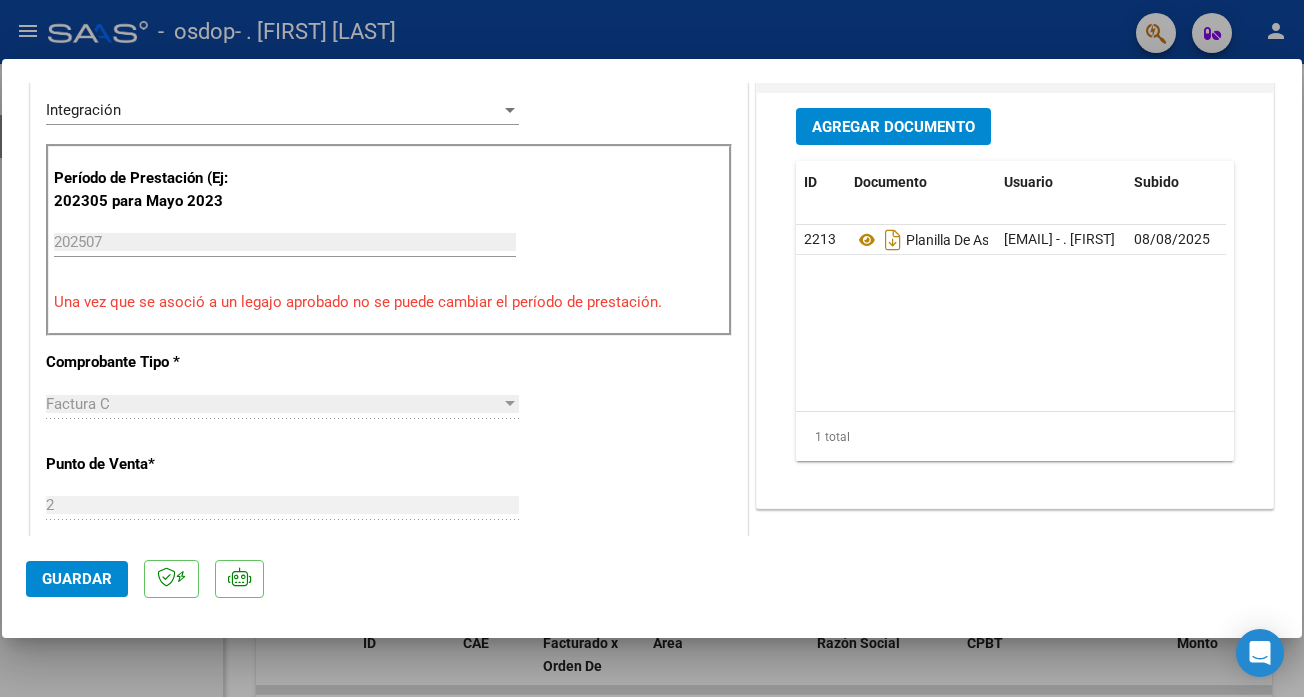 scroll, scrollTop: 595, scrollLeft: 0, axis: vertical 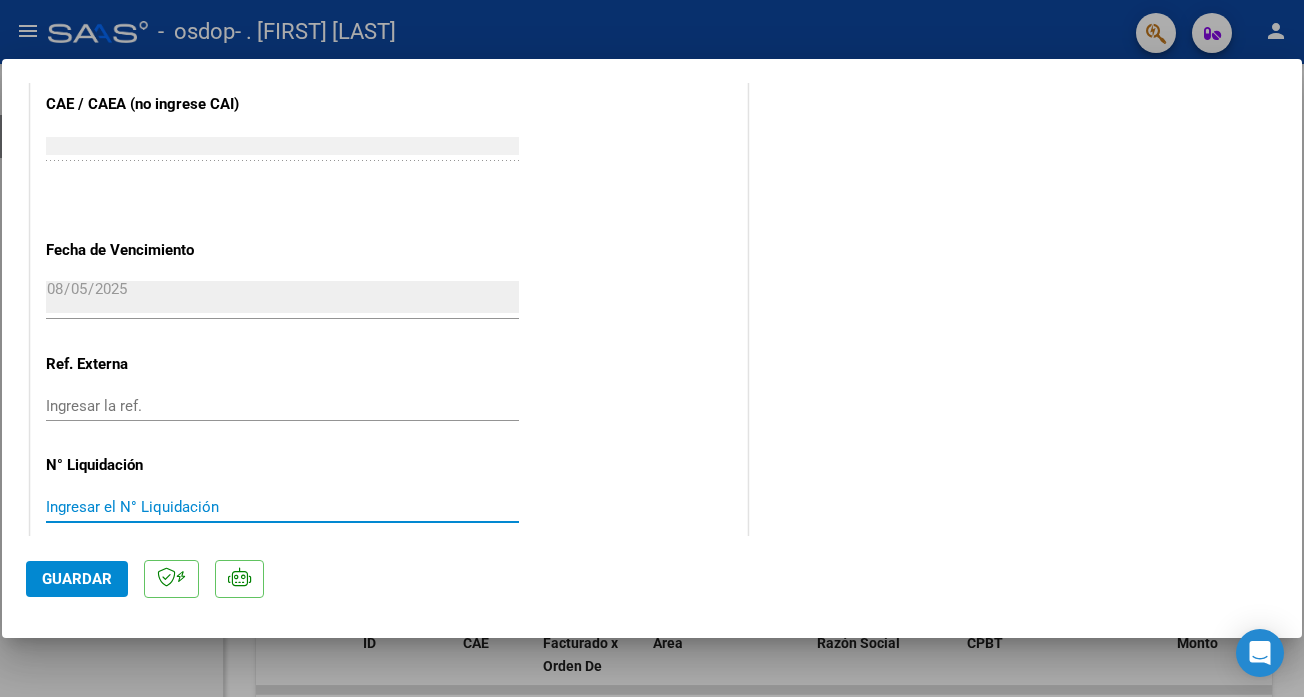 click on "Ingresar el N° Liquidación" at bounding box center [282, 507] 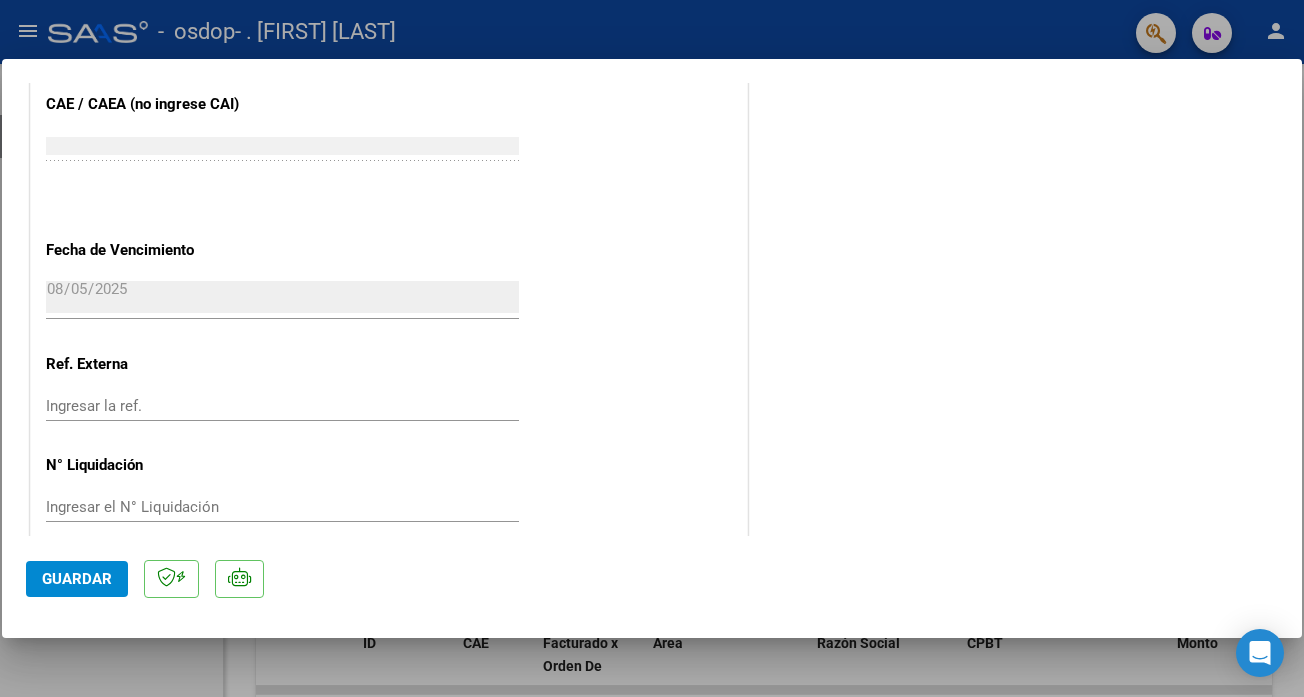 click on "CUIT  *   [CUIT] Ingresar CUIT  ANALISIS PRESTADOR  [FIRST] [LAST]  ARCA Padrón  Area destinado * Integración Seleccionar Area Período de Prestación (Ej: 202305 para Mayo 2023    202507 Ingrese el Período de Prestación como indica el ejemplo   Una vez que se asoció a un legajo aprobado no se puede cambiar el período de prestación.   Comprobante Tipo * Factura C Seleccionar Tipo Punto de Venta  *   2 Ingresar el Nro.  Número  *   1172 Ingresar el Nro.  Monto  *   $ 98.964,88 Ingresar el monto  Fecha del Cpbt.  *   2025-08-05 Ingresar la fecha  CAE / CAEA (no ingrese CAI)    75317113852819 Ingresar el CAE o CAEA (no ingrese CAI)  Fecha de Vencimiento    2025-08-05 Ingresar la fecha  Ref. Externa    Ingresar la ref.  N° Liquidación    Ingresar el N° Liquidación" at bounding box center (389, -192) 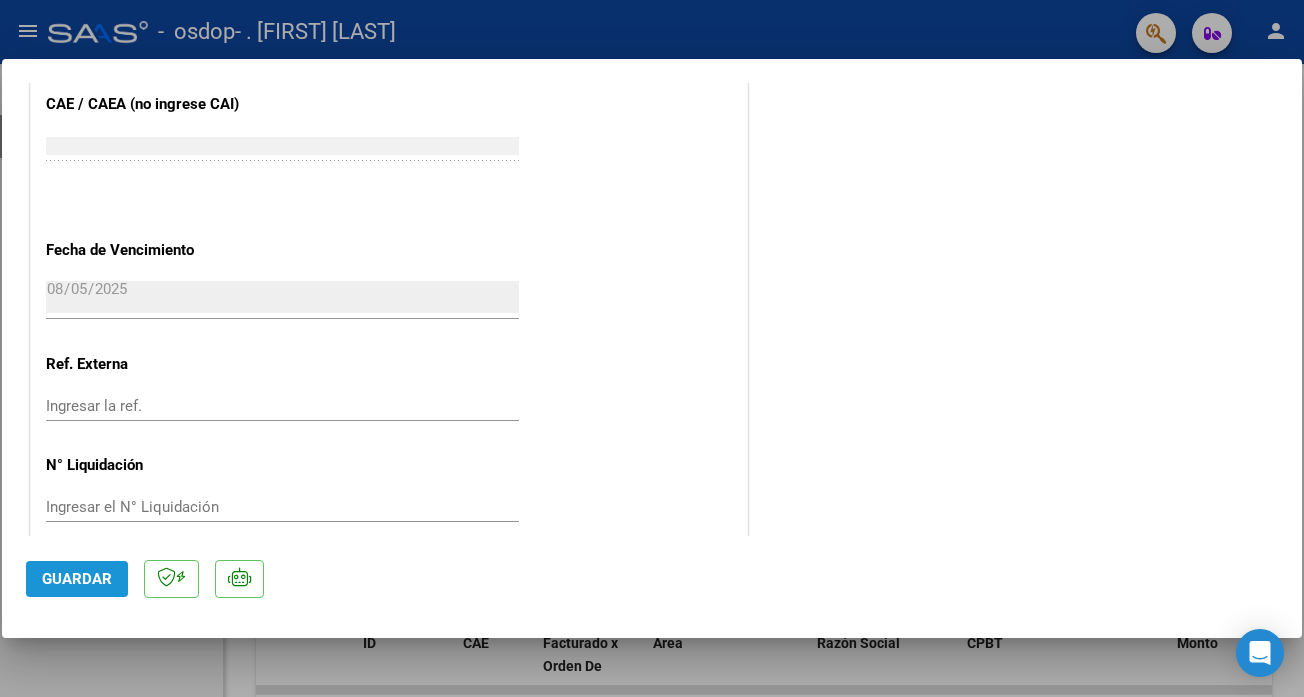 click on "Guardar" 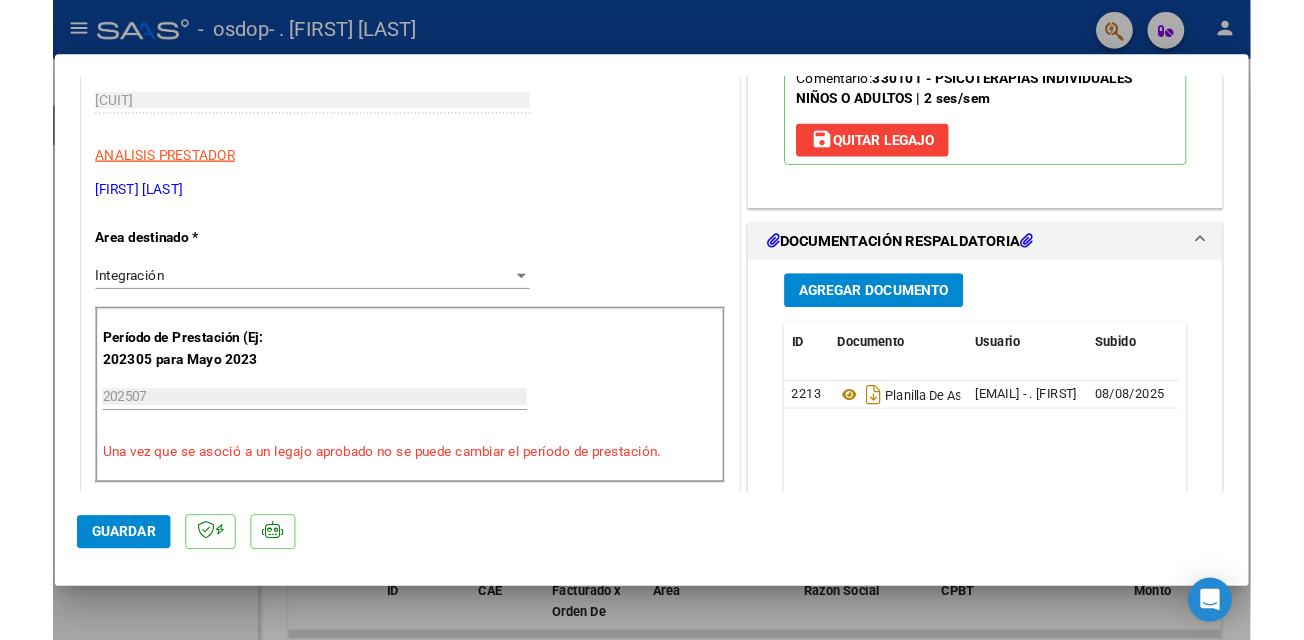 scroll, scrollTop: 0, scrollLeft: 0, axis: both 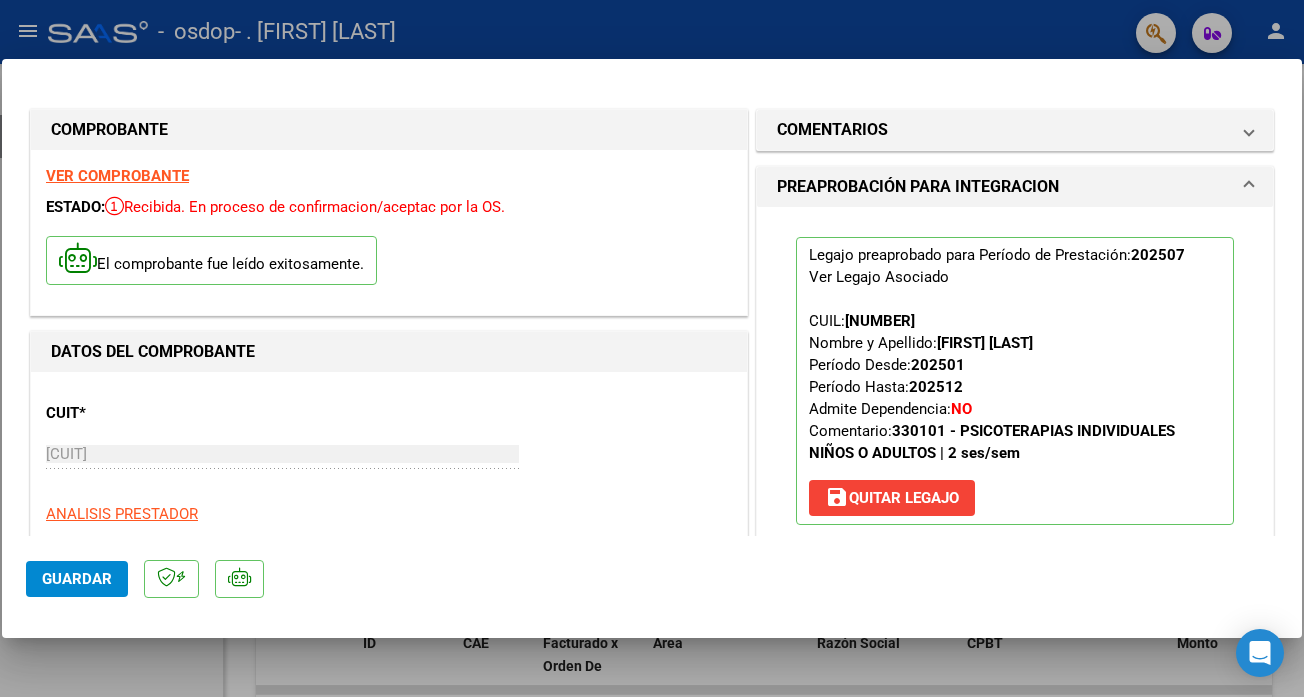 click at bounding box center [652, 348] 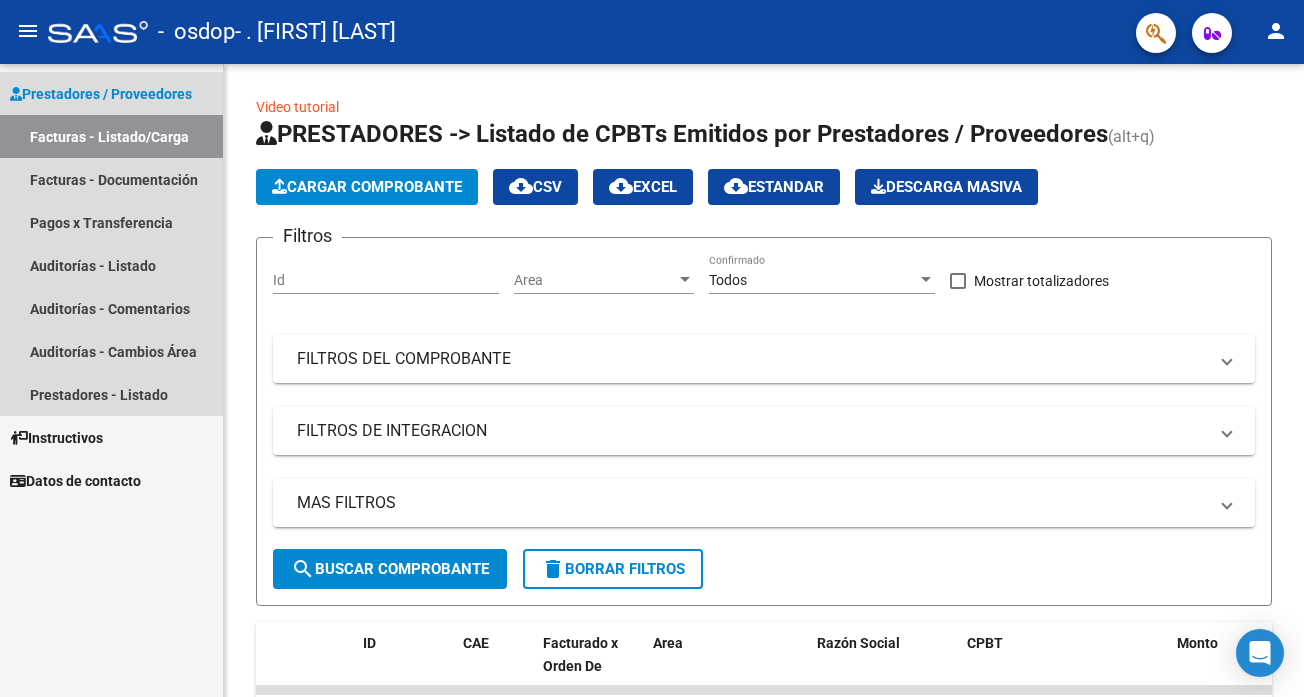 click on "Facturas - Listado/Carga" at bounding box center (111, 136) 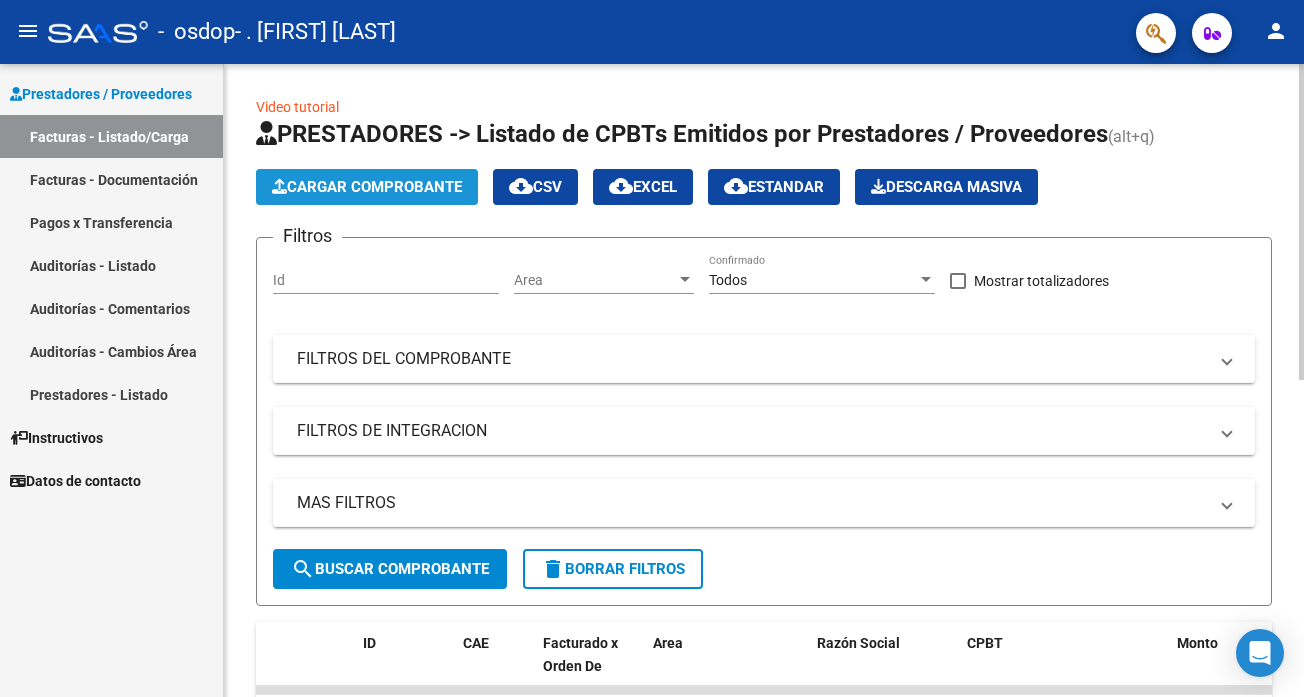 click on "Cargar Comprobante" 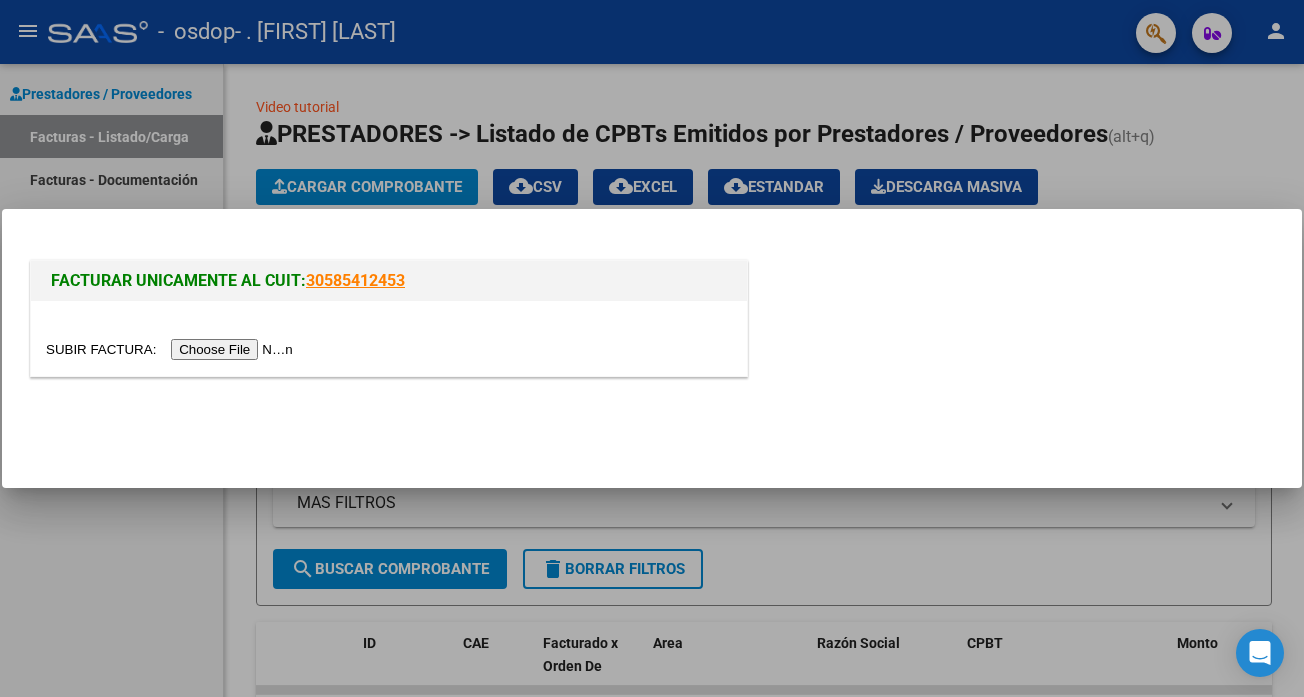 click at bounding box center (172, 349) 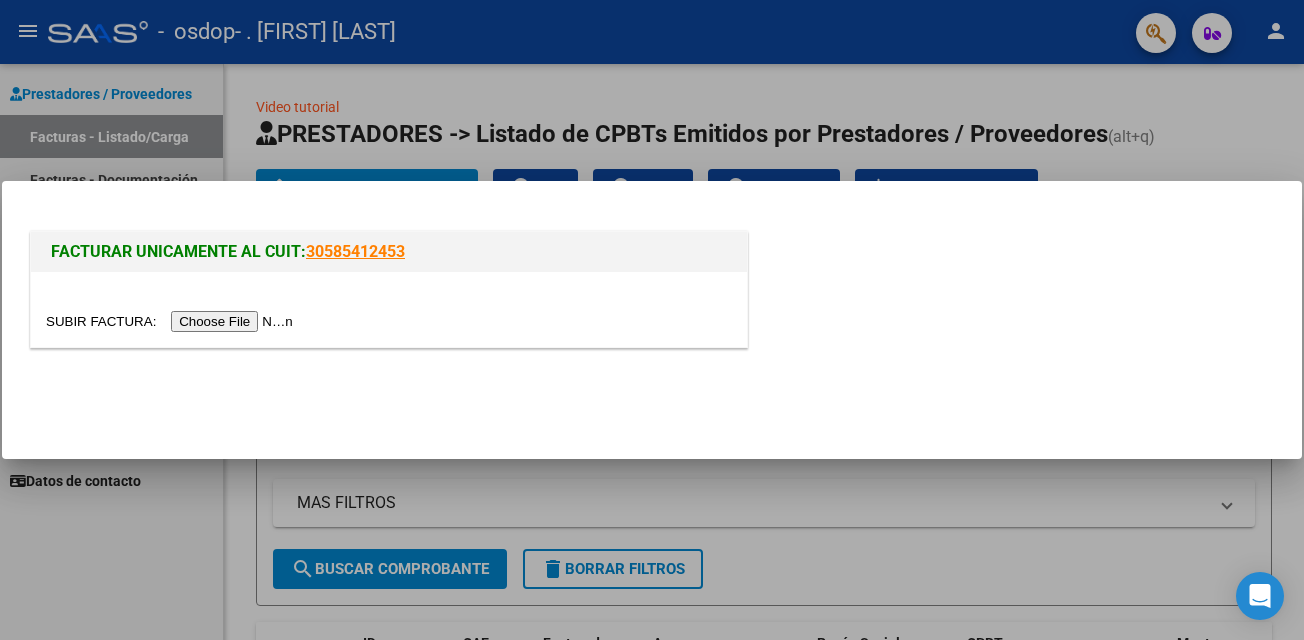 click at bounding box center [172, 321] 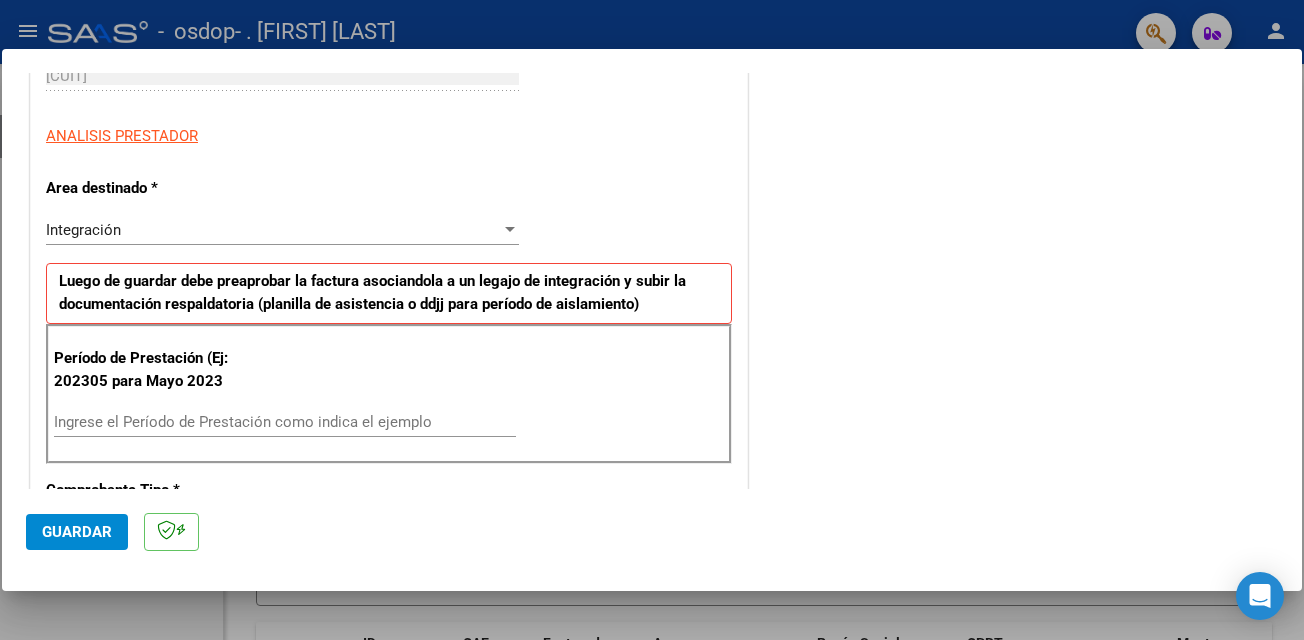 scroll, scrollTop: 342, scrollLeft: 0, axis: vertical 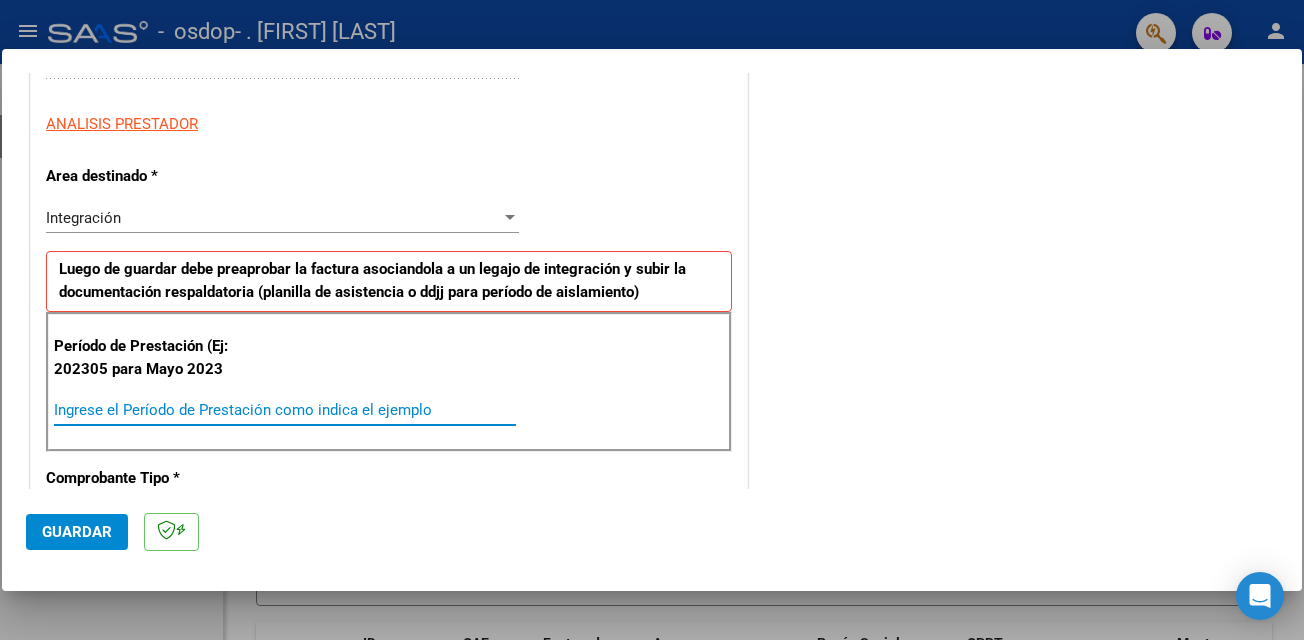 click on "Ingrese el Período de Prestación como indica el ejemplo" at bounding box center (285, 410) 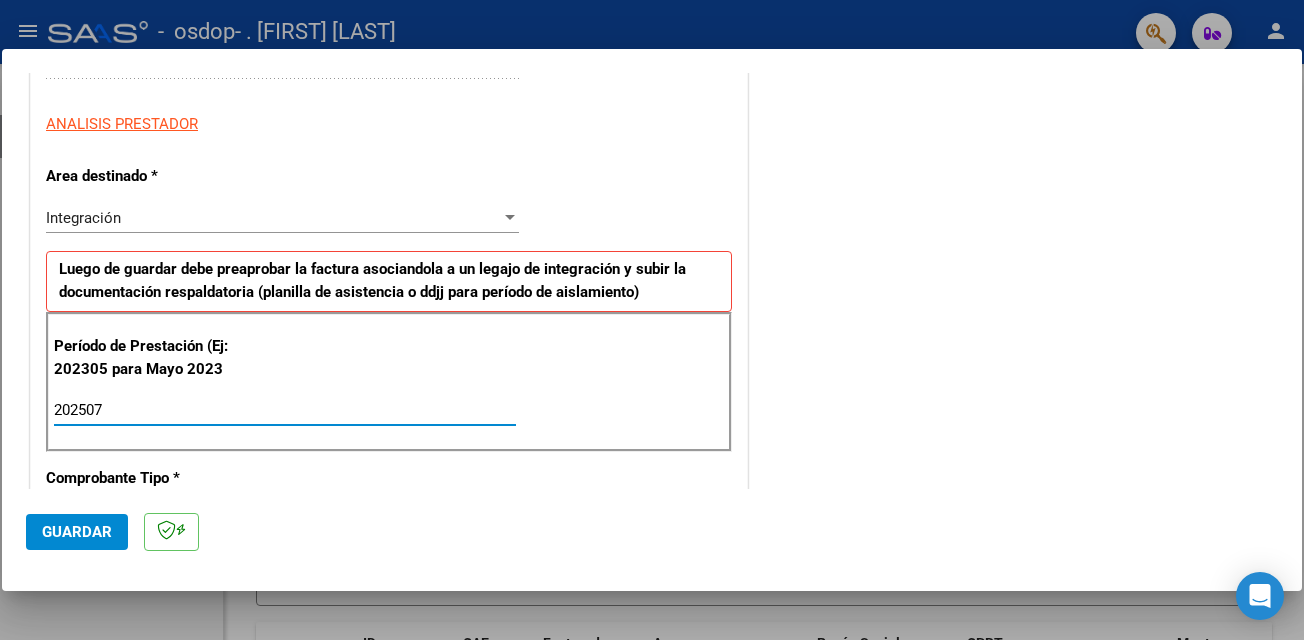type on "202507" 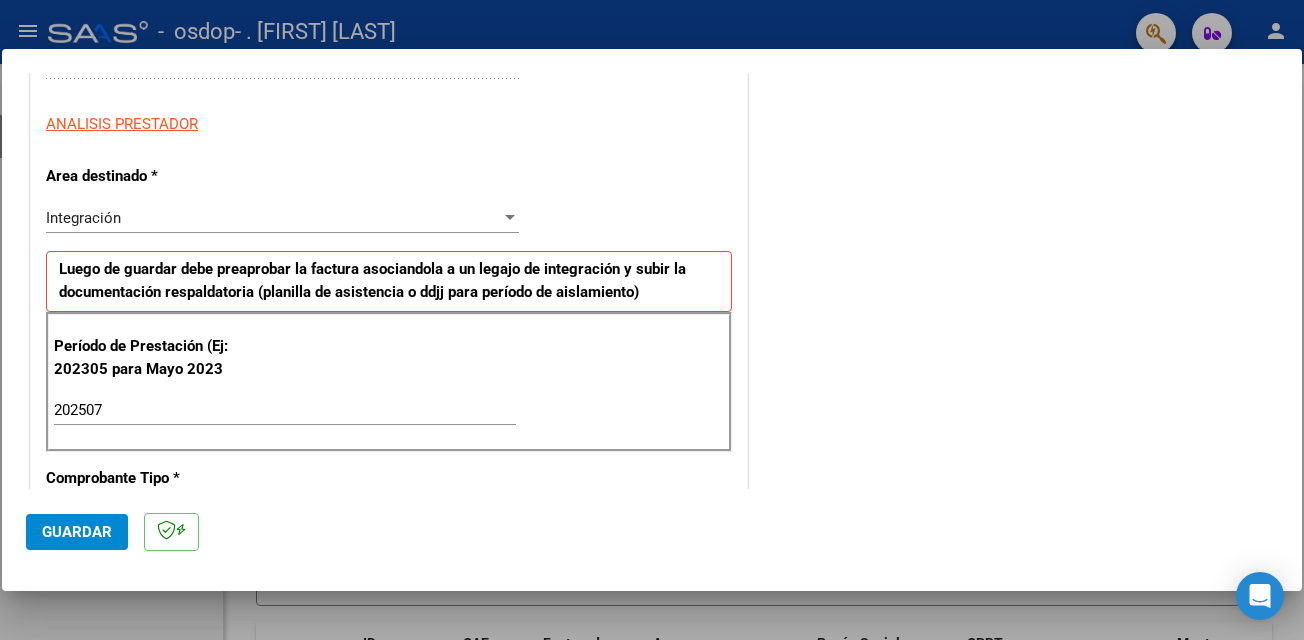 click at bounding box center (652, 320) 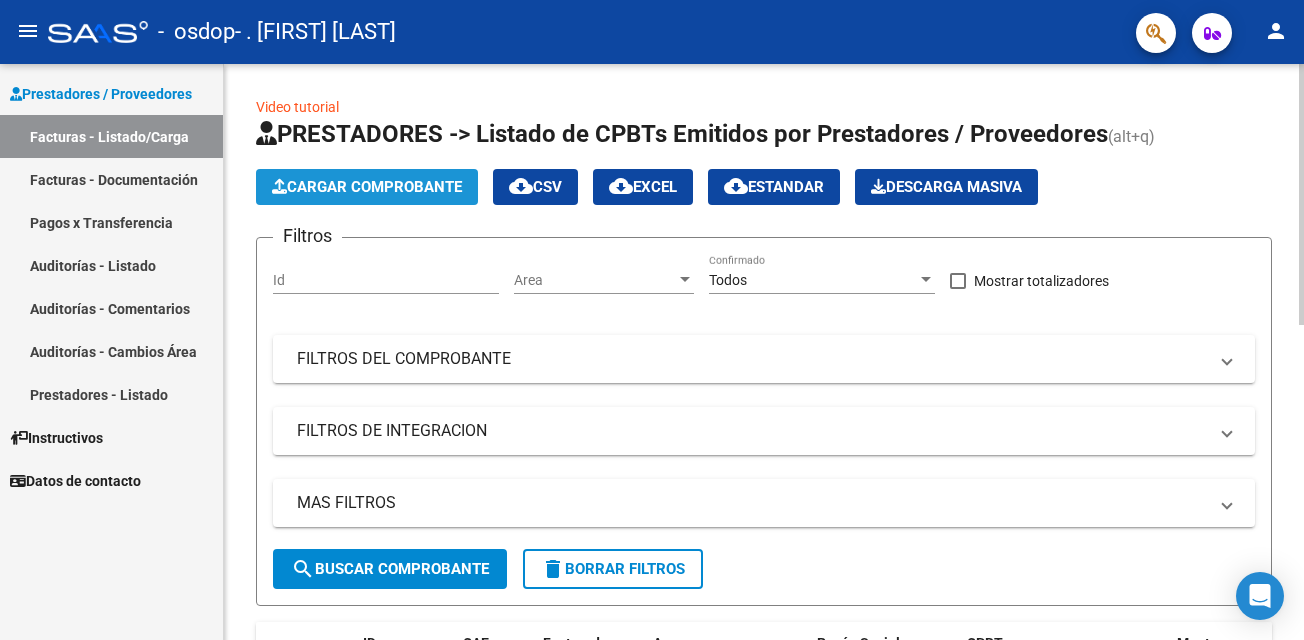 click on "Cargar Comprobante" 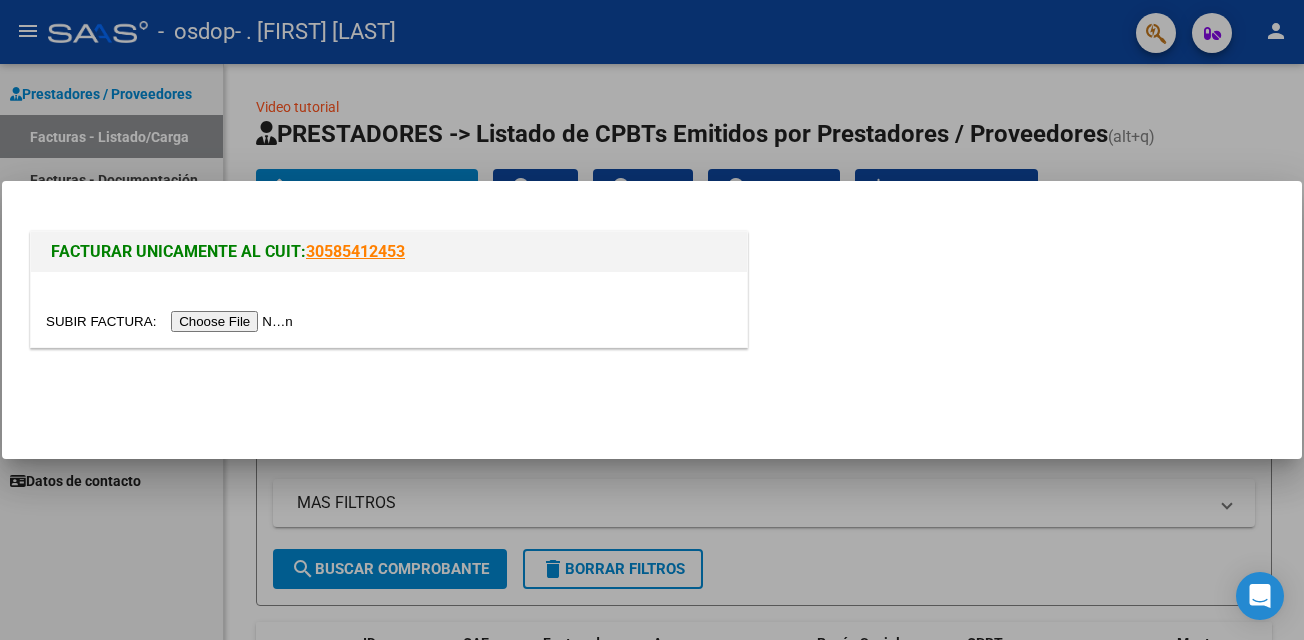 click at bounding box center (172, 321) 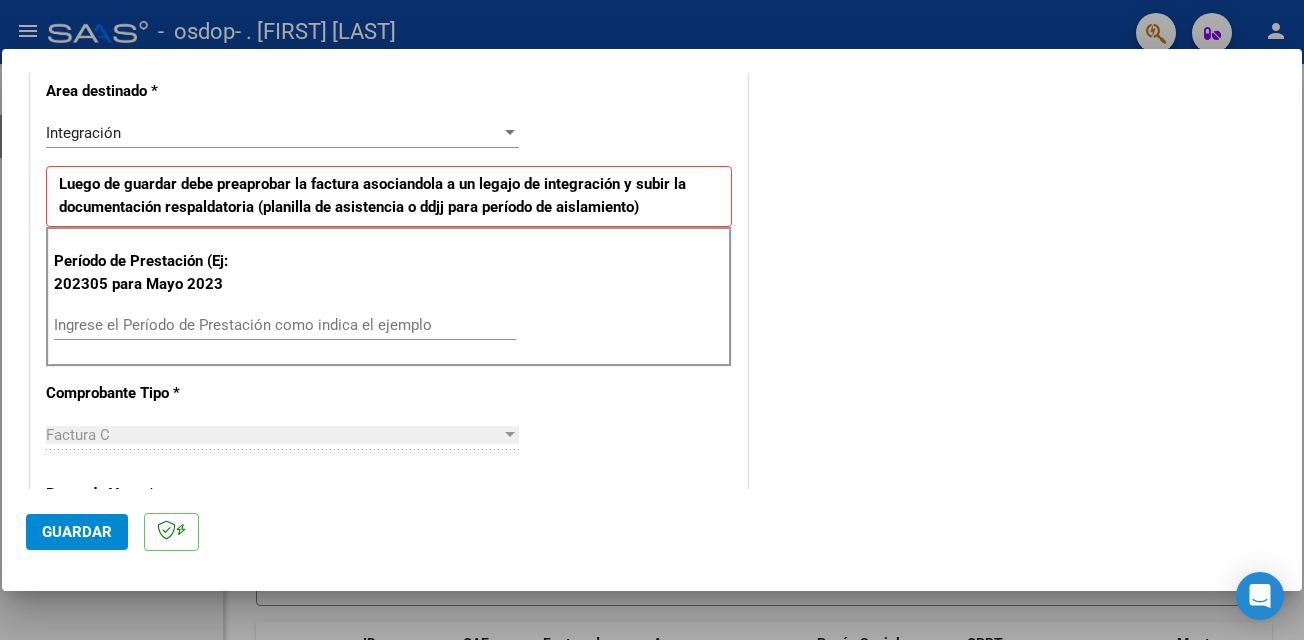 scroll, scrollTop: 445, scrollLeft: 0, axis: vertical 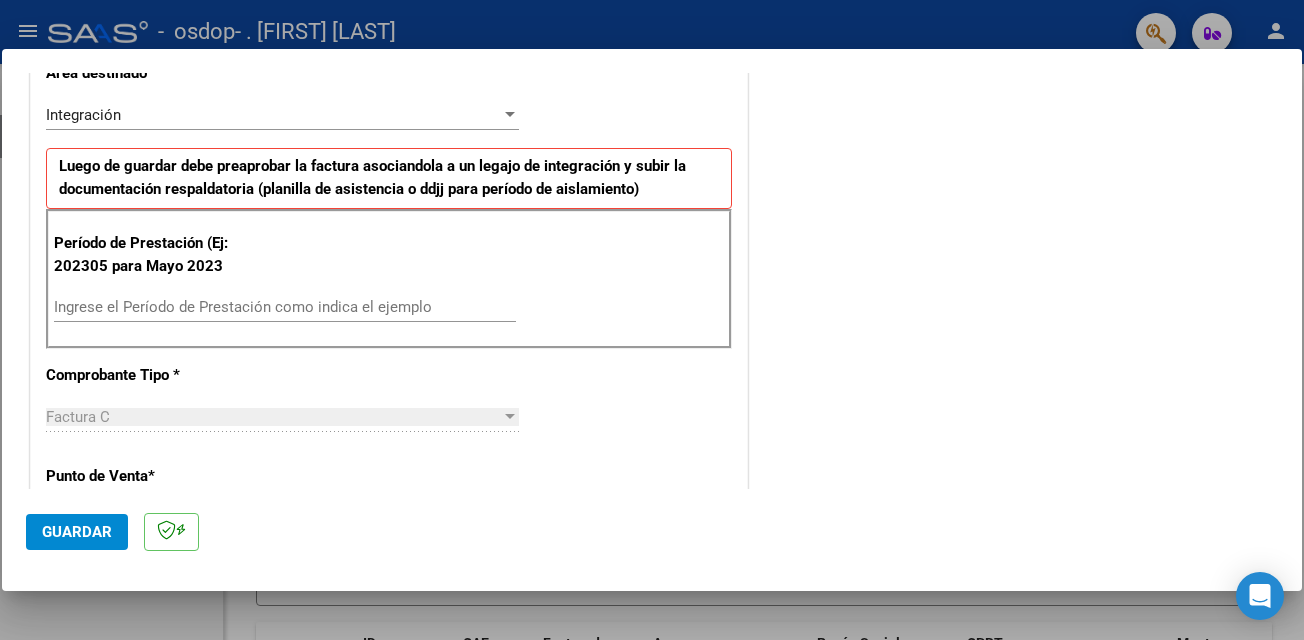 click on "Ingrese el Período de Prestación como indica el ejemplo" at bounding box center (285, 307) 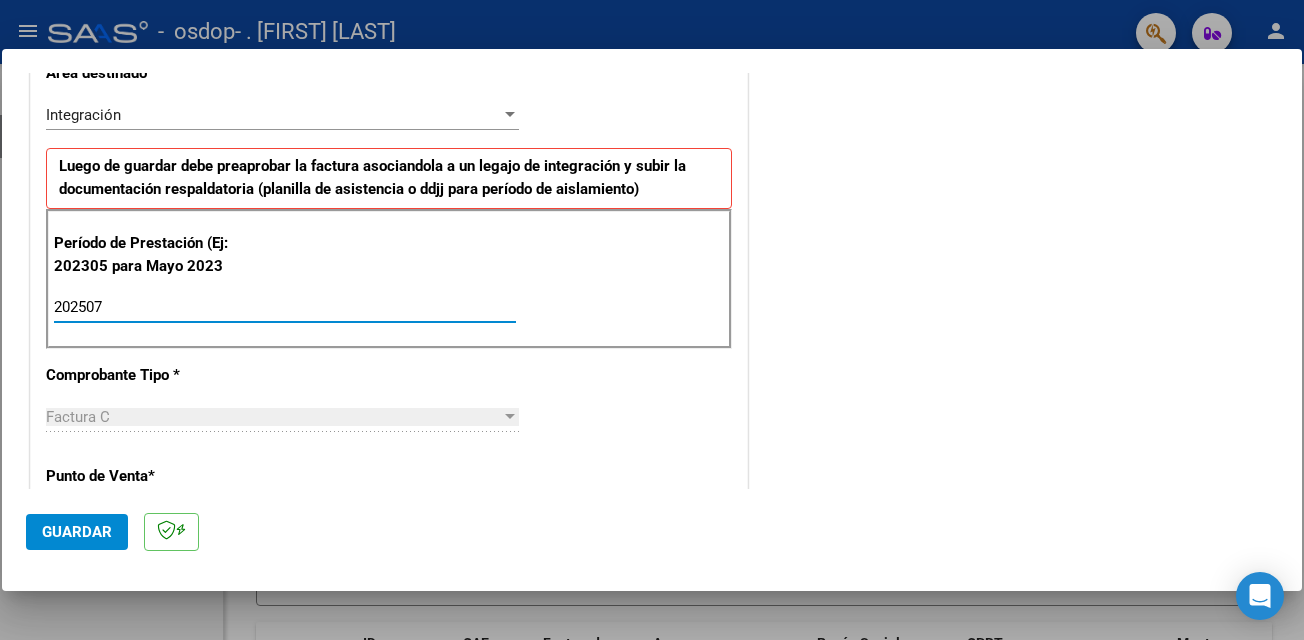 type on "202507" 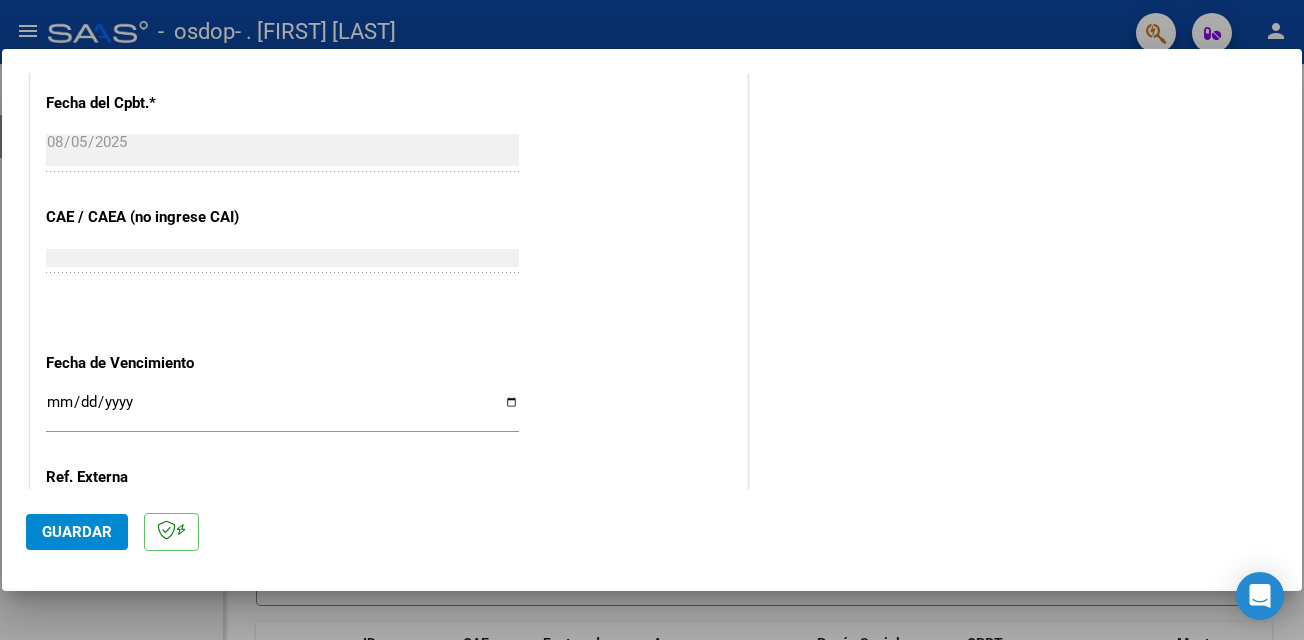 scroll, scrollTop: 1130, scrollLeft: 0, axis: vertical 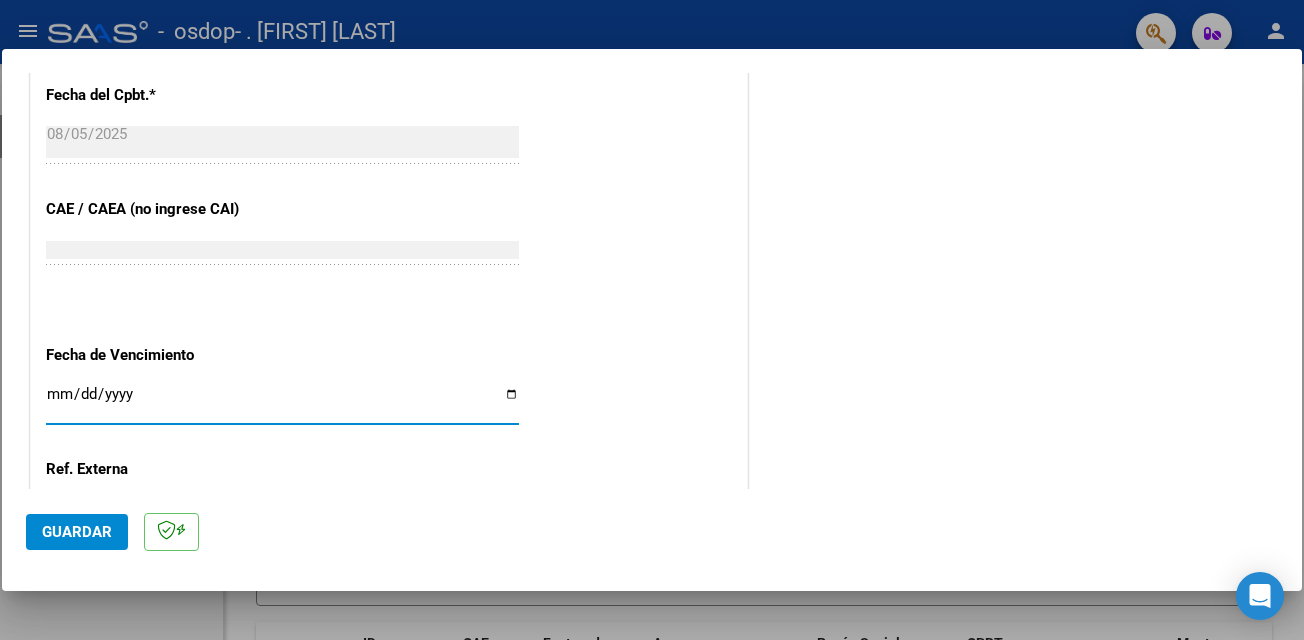 click on "Ingresar la fecha" at bounding box center [282, 402] 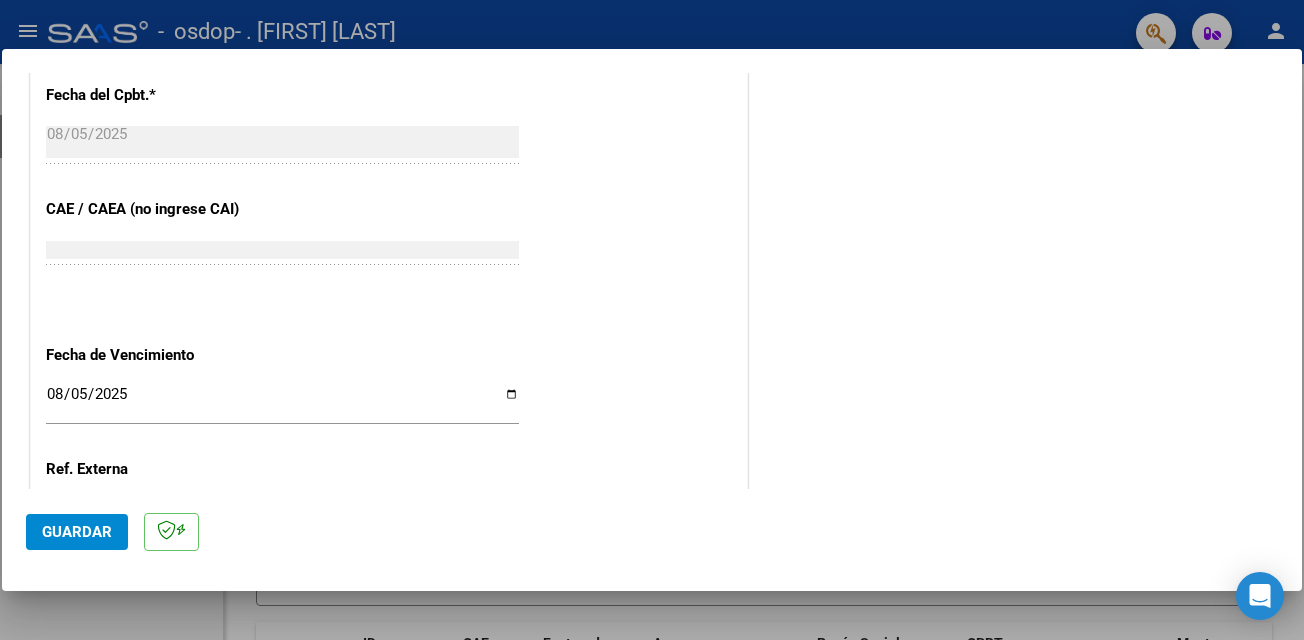 scroll, scrollTop: 1281, scrollLeft: 0, axis: vertical 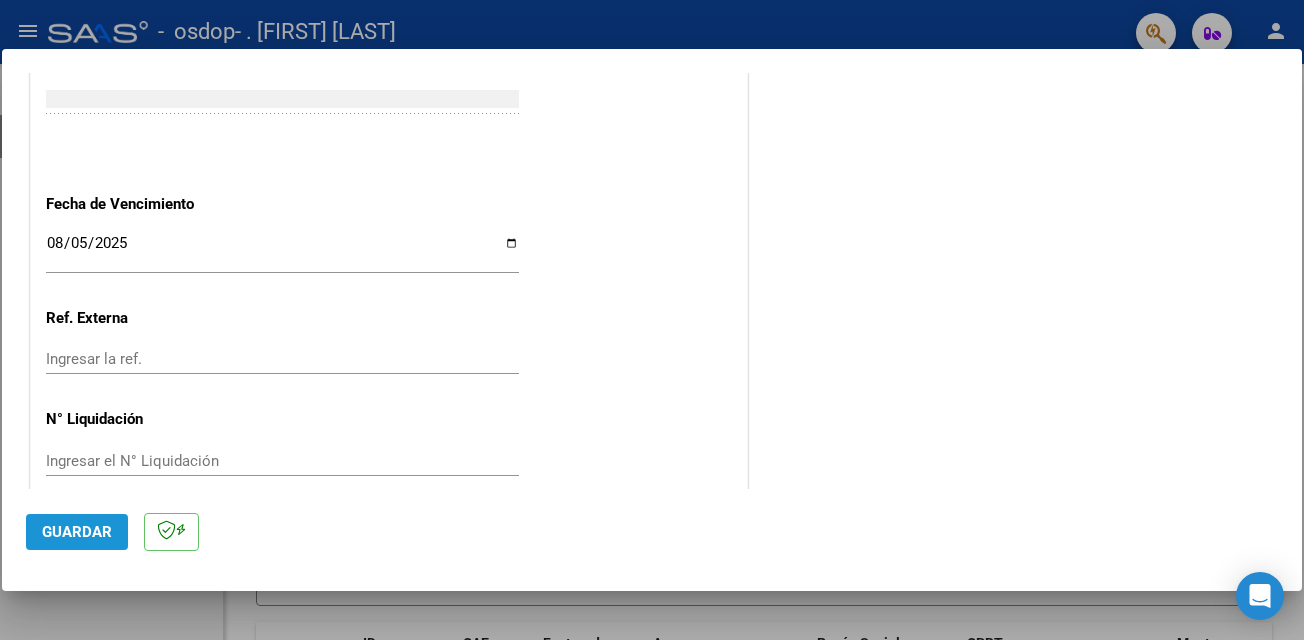 click on "Guardar" 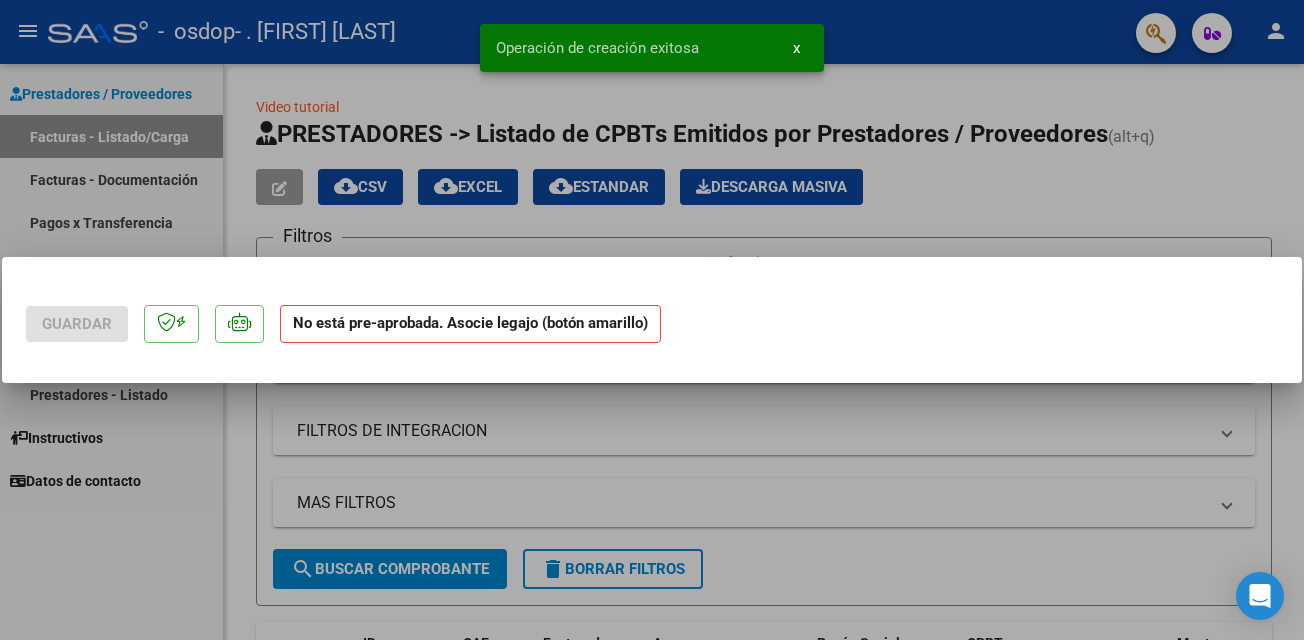 scroll, scrollTop: 0, scrollLeft: 0, axis: both 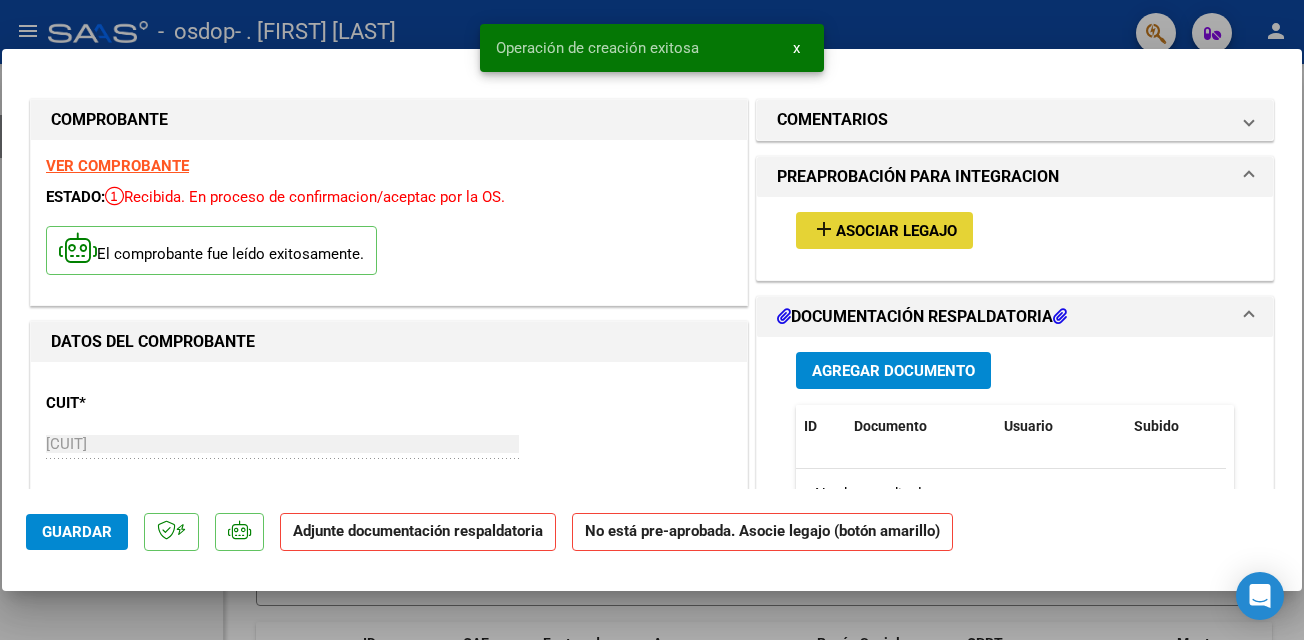 click on "Asociar Legajo" at bounding box center [896, 231] 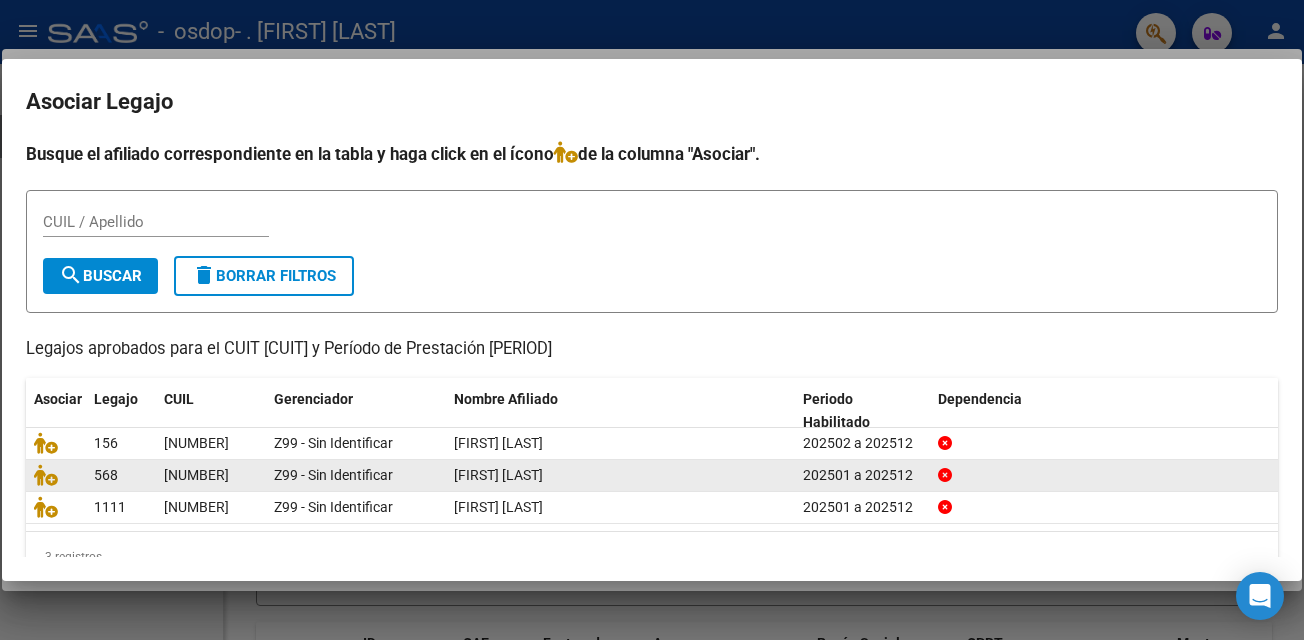 click on "[FIRST] [LAST]" 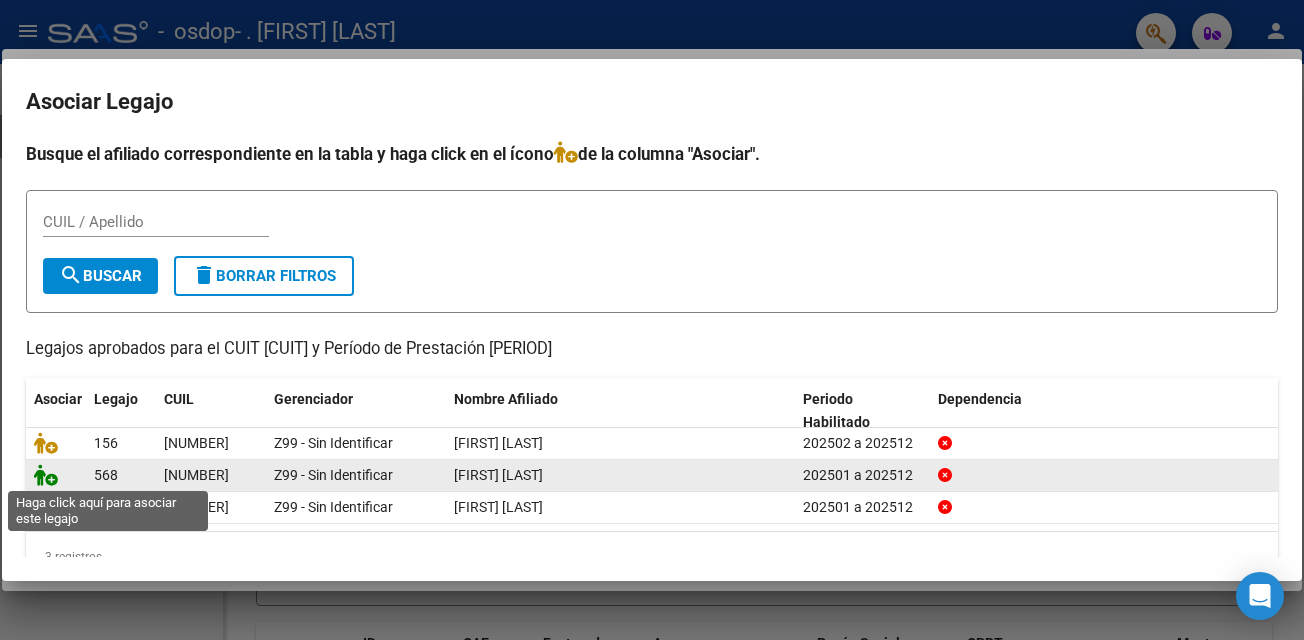 click 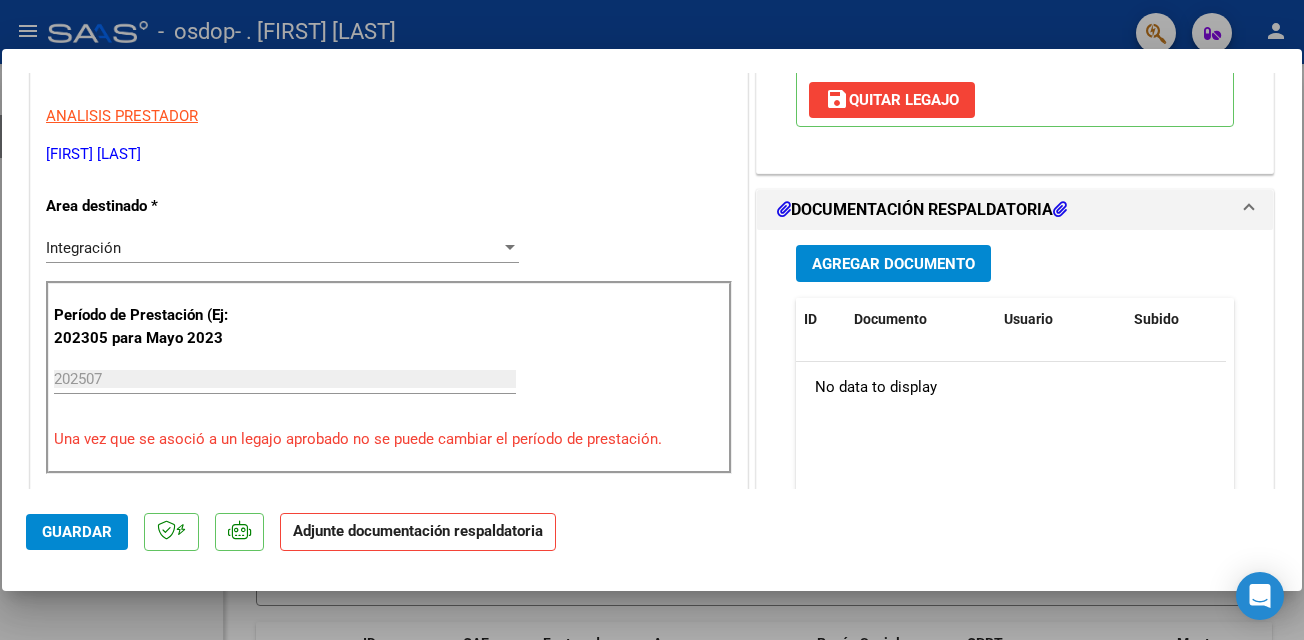 scroll, scrollTop: 425, scrollLeft: 0, axis: vertical 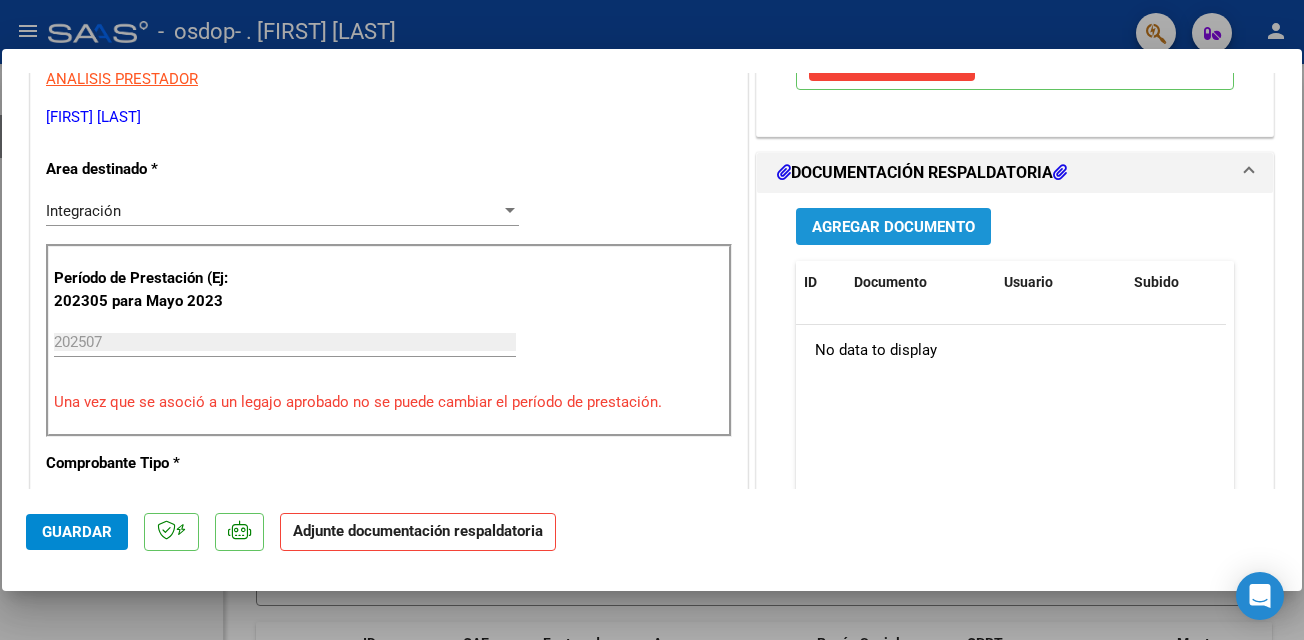 click on "Agregar Documento" at bounding box center (893, 227) 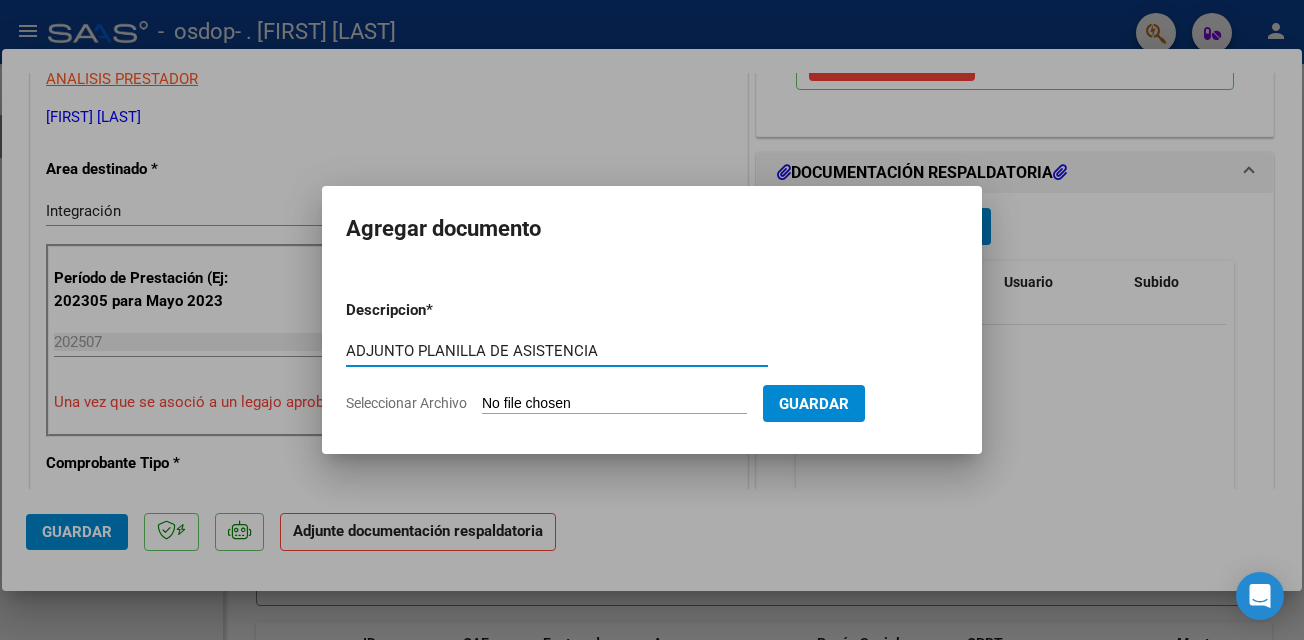type on "ADJUNTO PLANILLA DE ASISTENCIA" 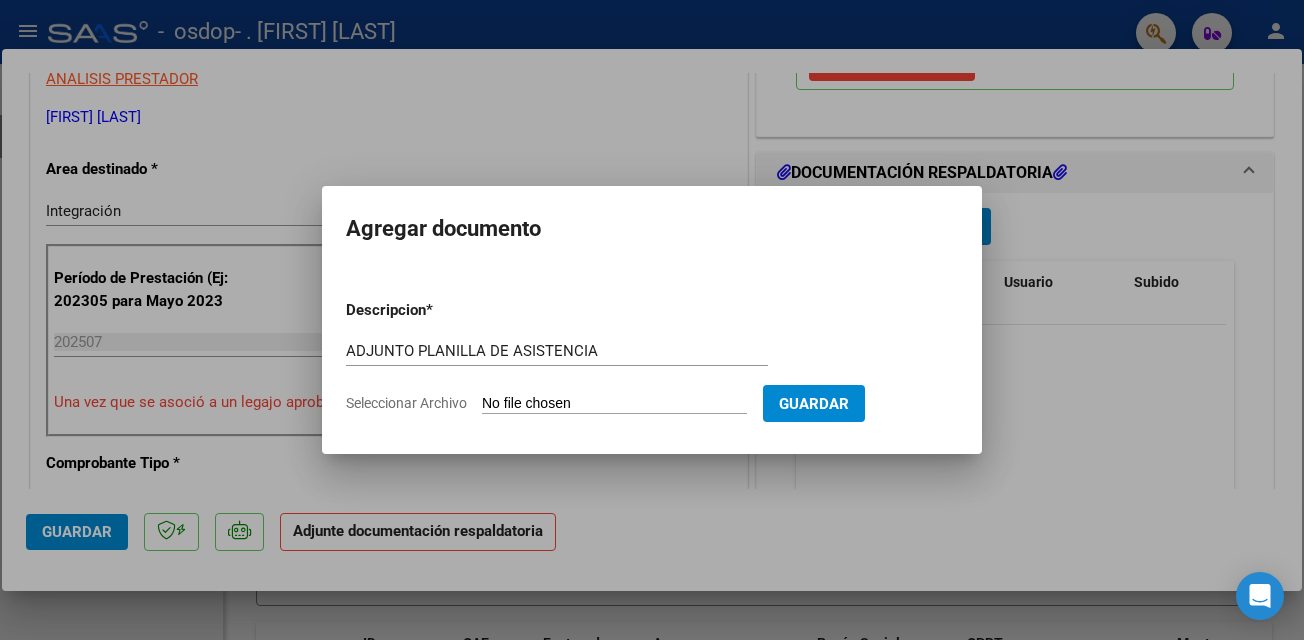click on "Seleccionar Archivo" 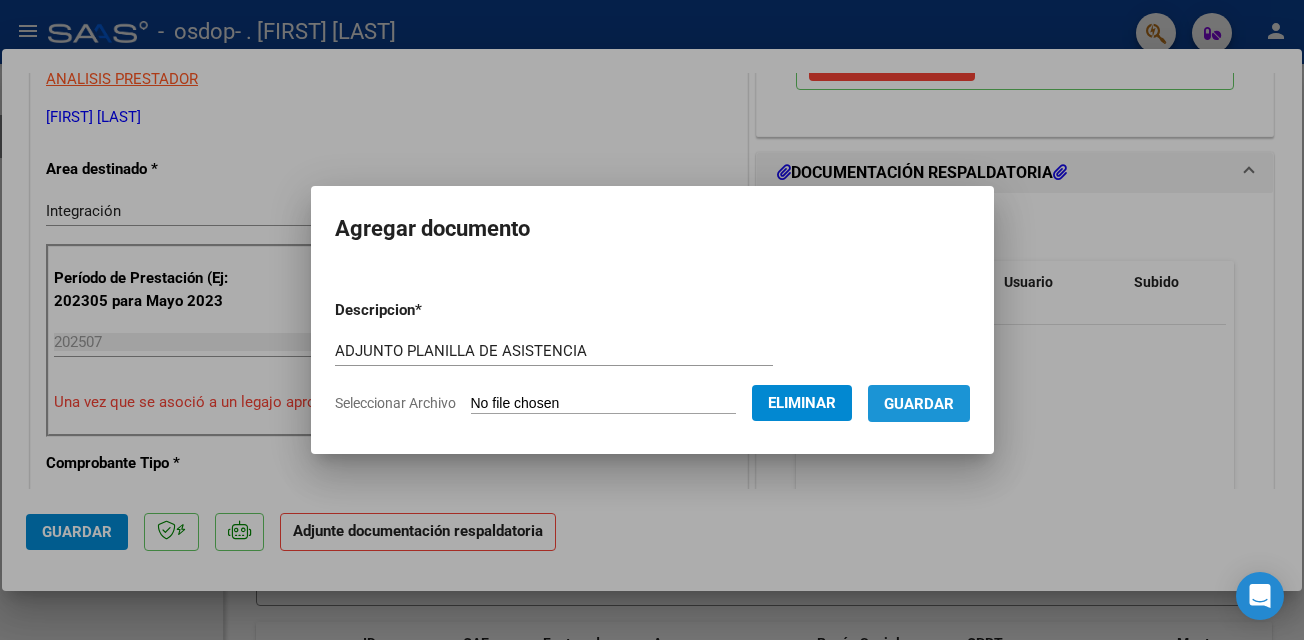 click on "Guardar" at bounding box center [919, 404] 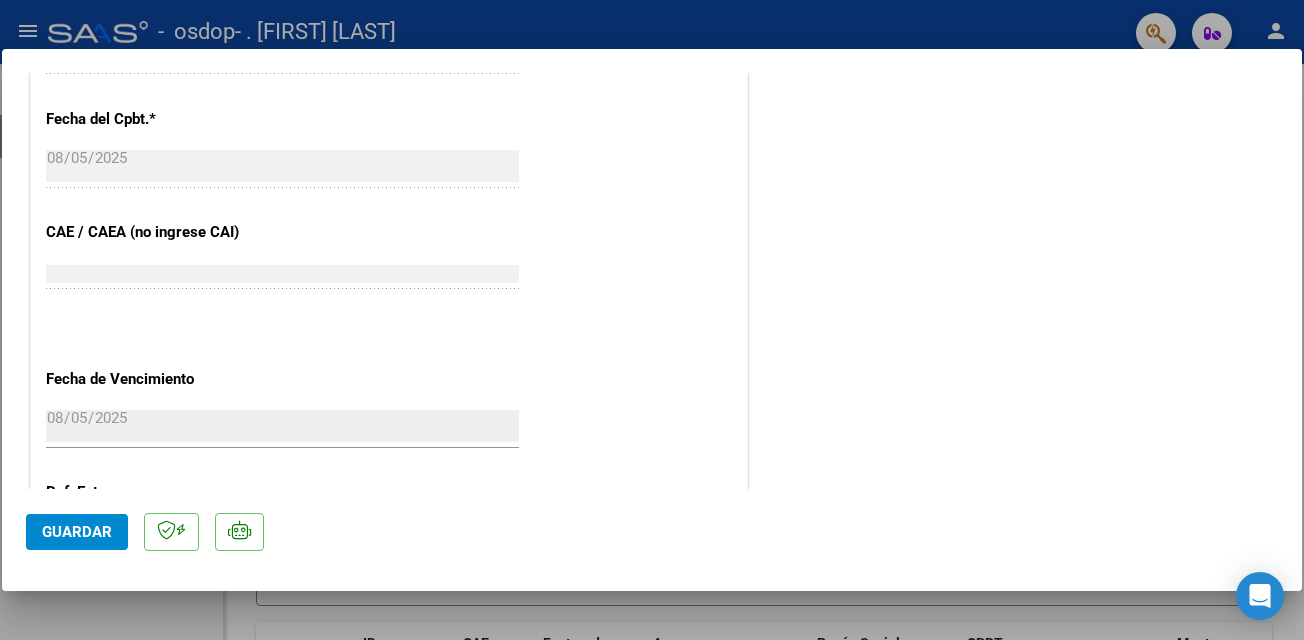 scroll, scrollTop: 1349, scrollLeft: 0, axis: vertical 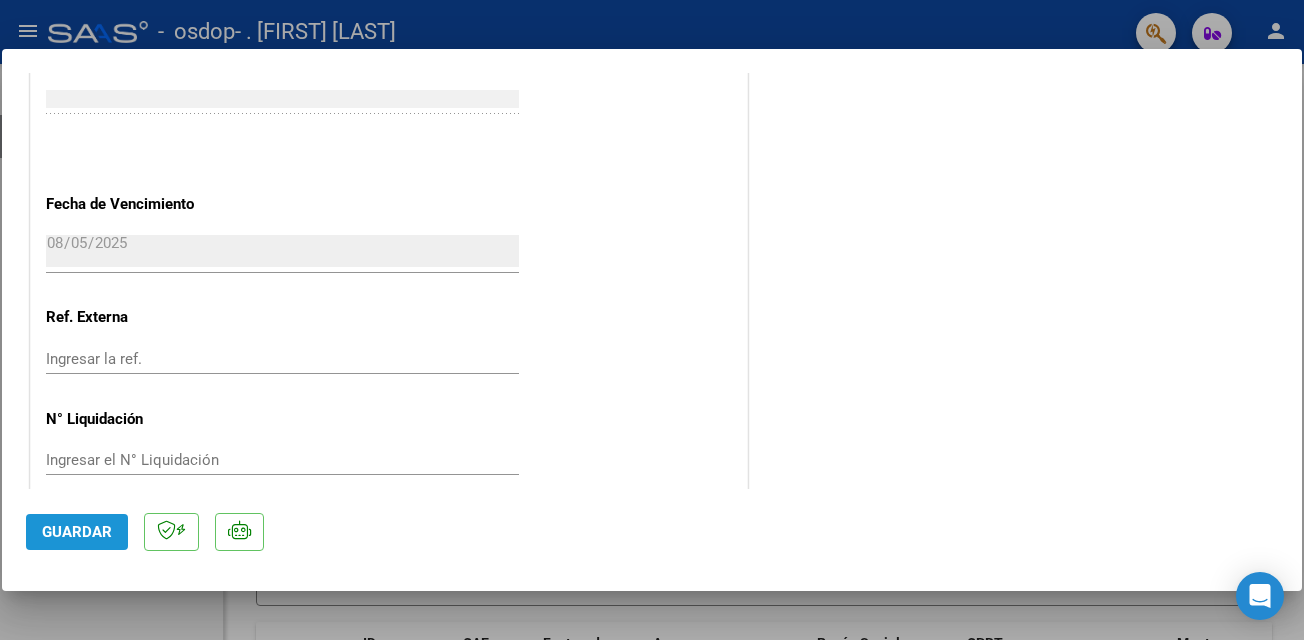 click on "Guardar" 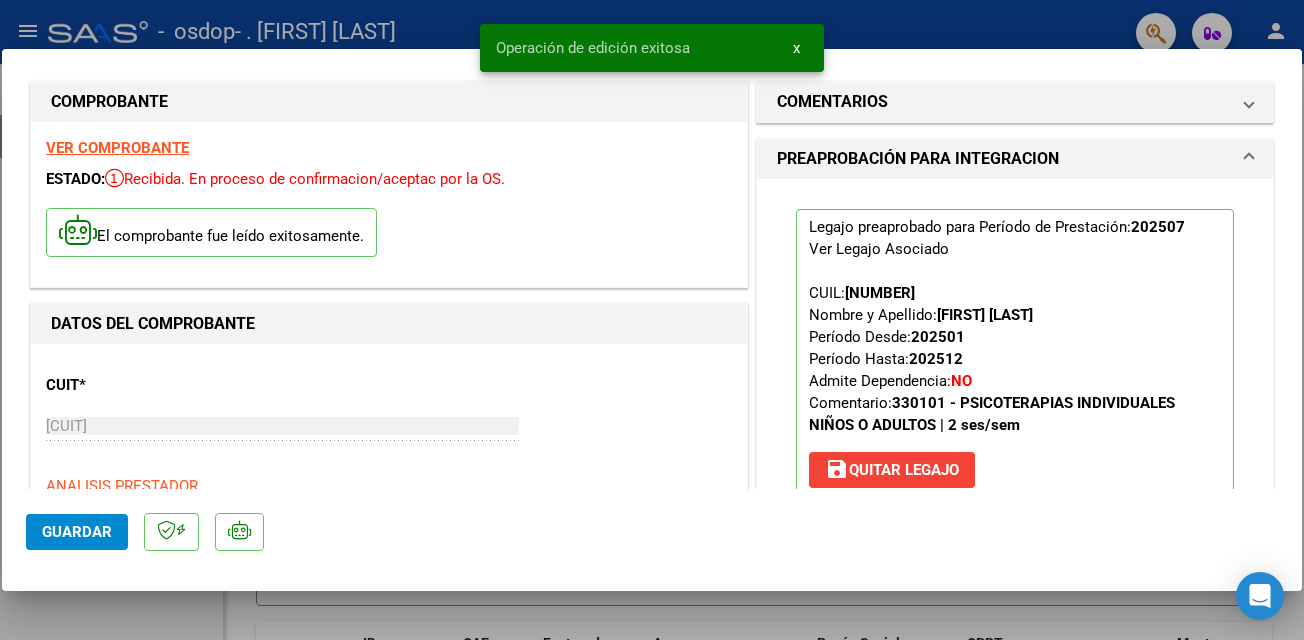 scroll, scrollTop: 0, scrollLeft: 0, axis: both 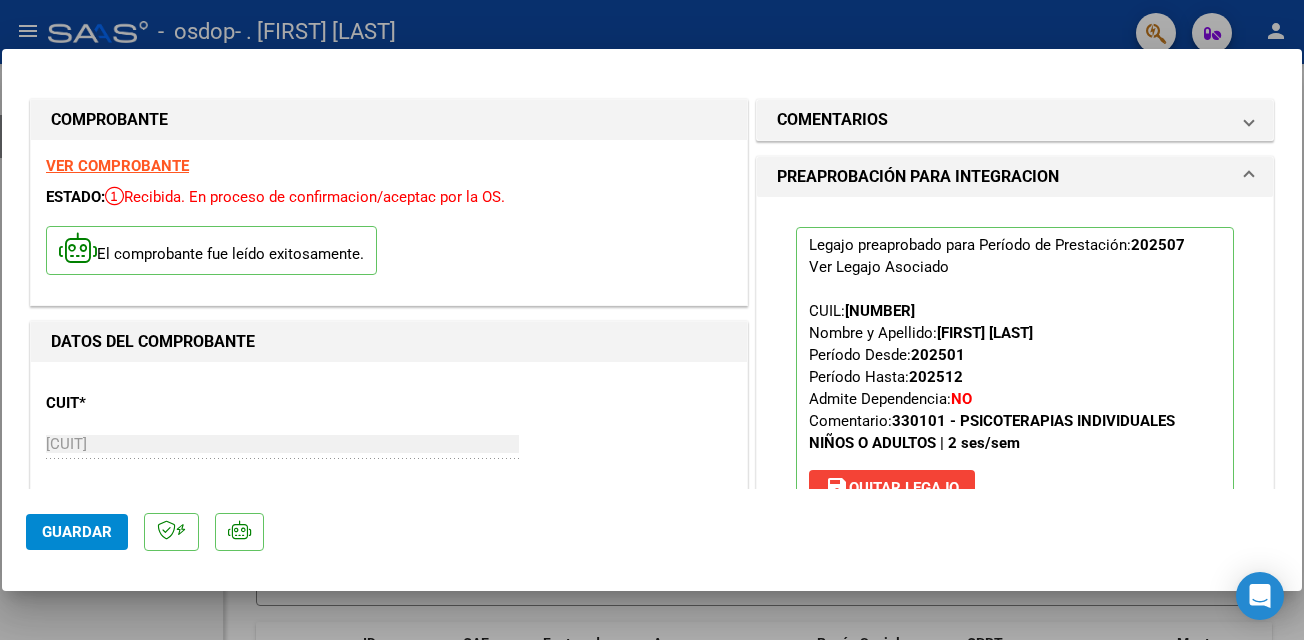click at bounding box center (652, 320) 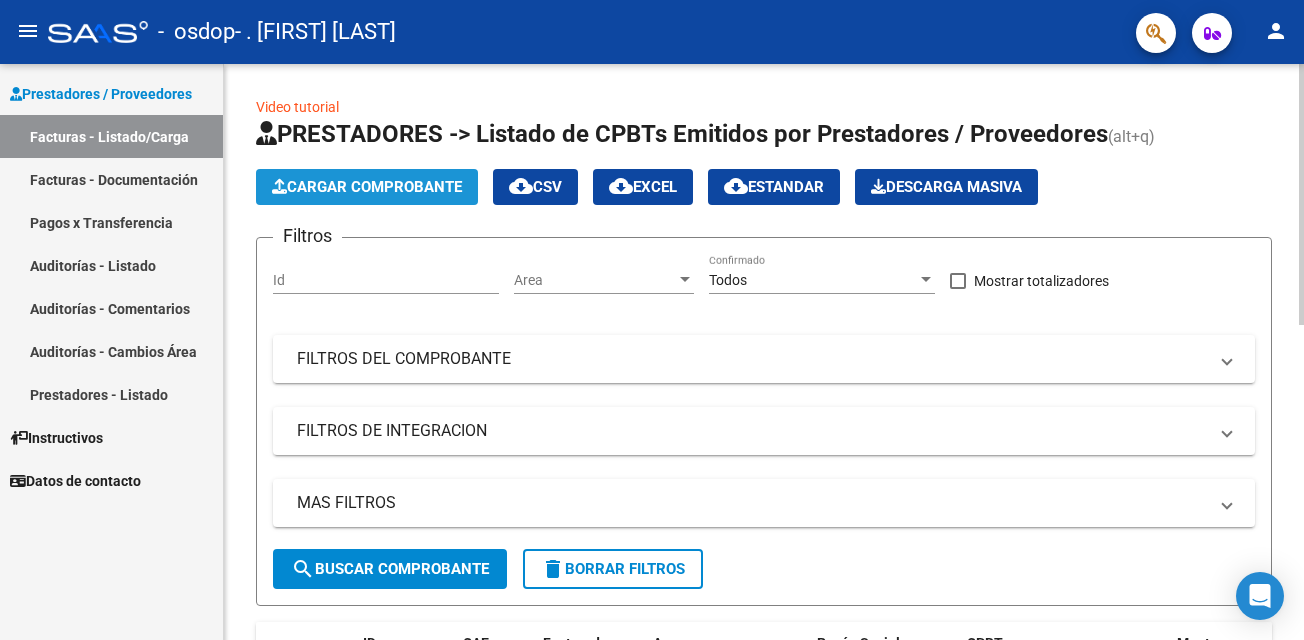 click on "Cargar Comprobante" 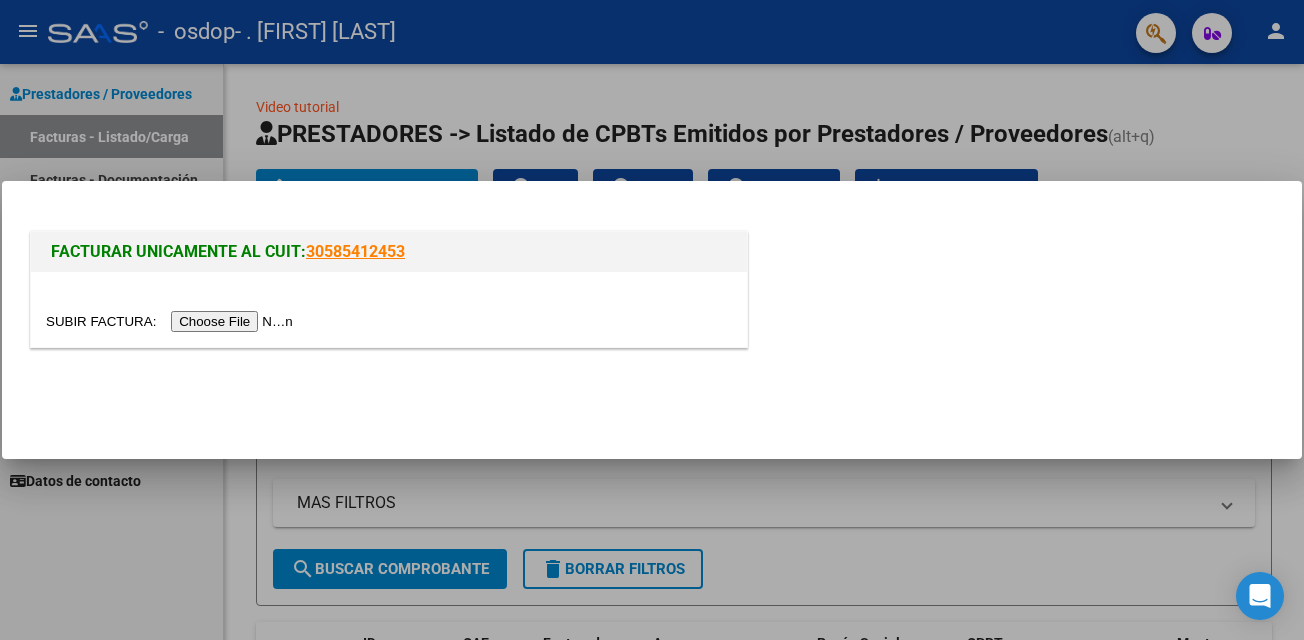 click at bounding box center (172, 321) 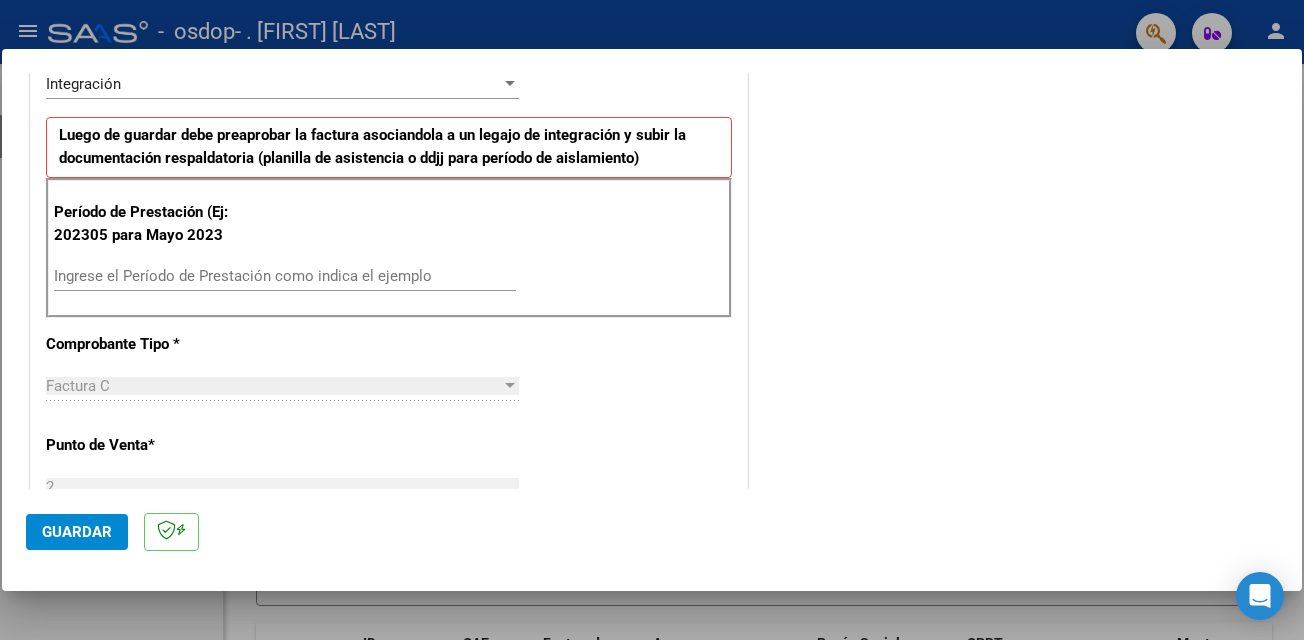 scroll, scrollTop: 481, scrollLeft: 0, axis: vertical 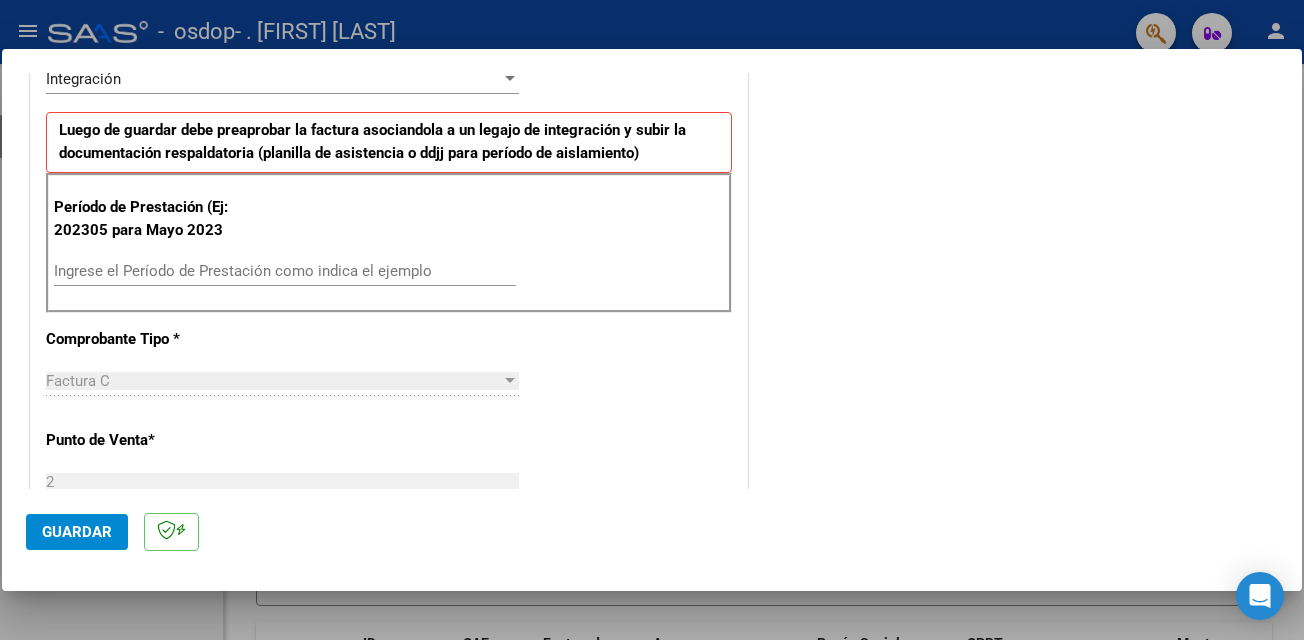 click on "Ingrese el Período de Prestación como indica el ejemplo" at bounding box center (285, 271) 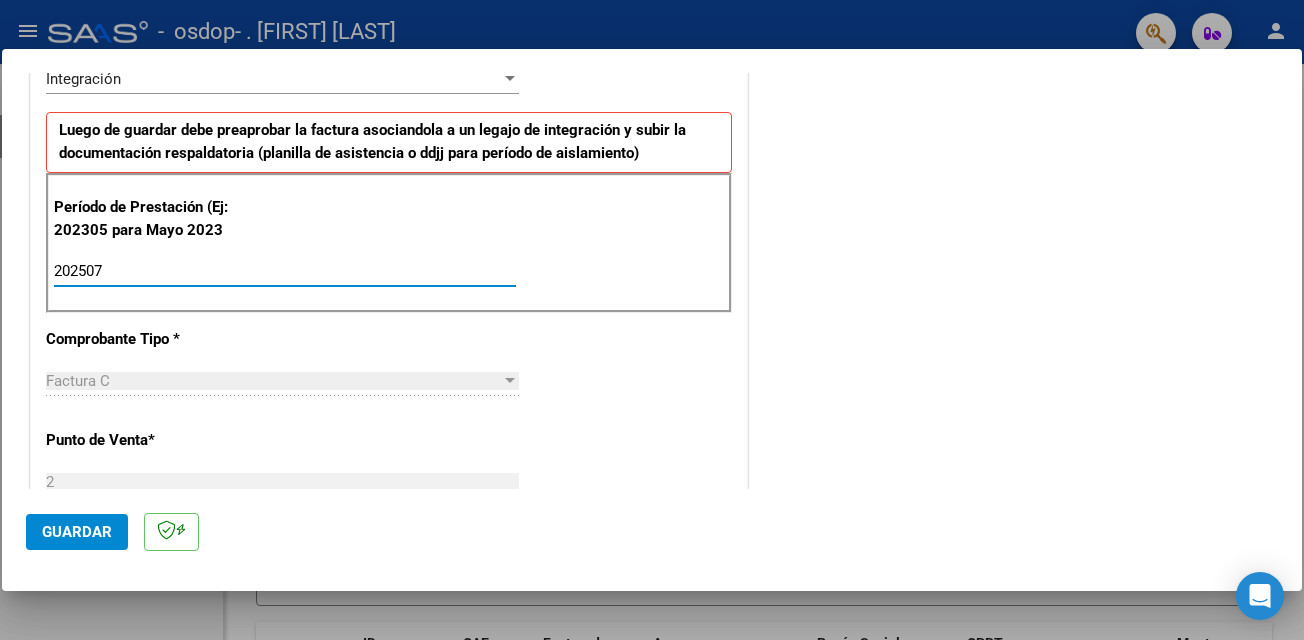 type on "202507" 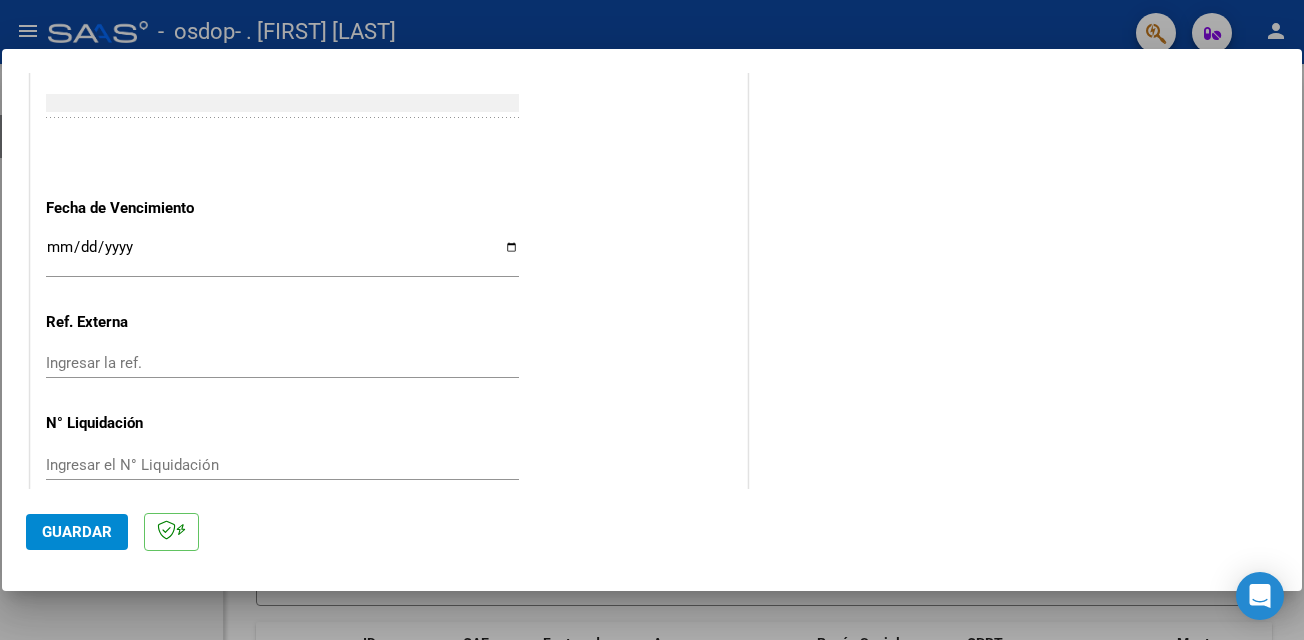 scroll, scrollTop: 1281, scrollLeft: 0, axis: vertical 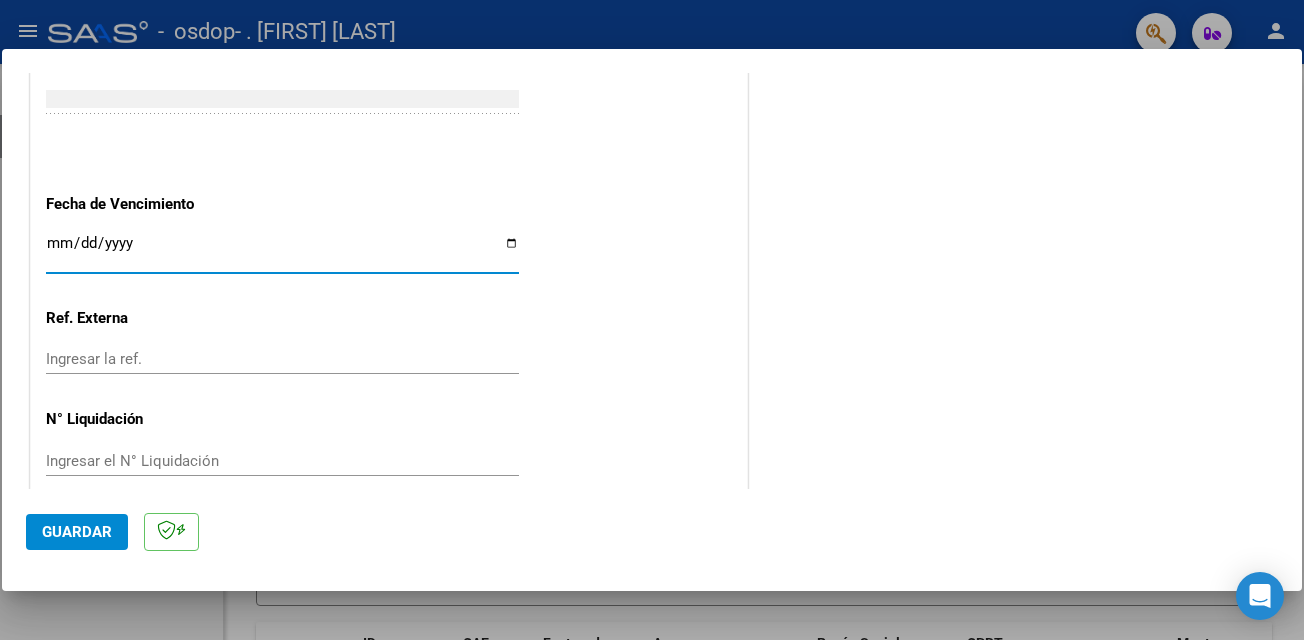 click on "Ingresar la fecha" at bounding box center (282, 251) 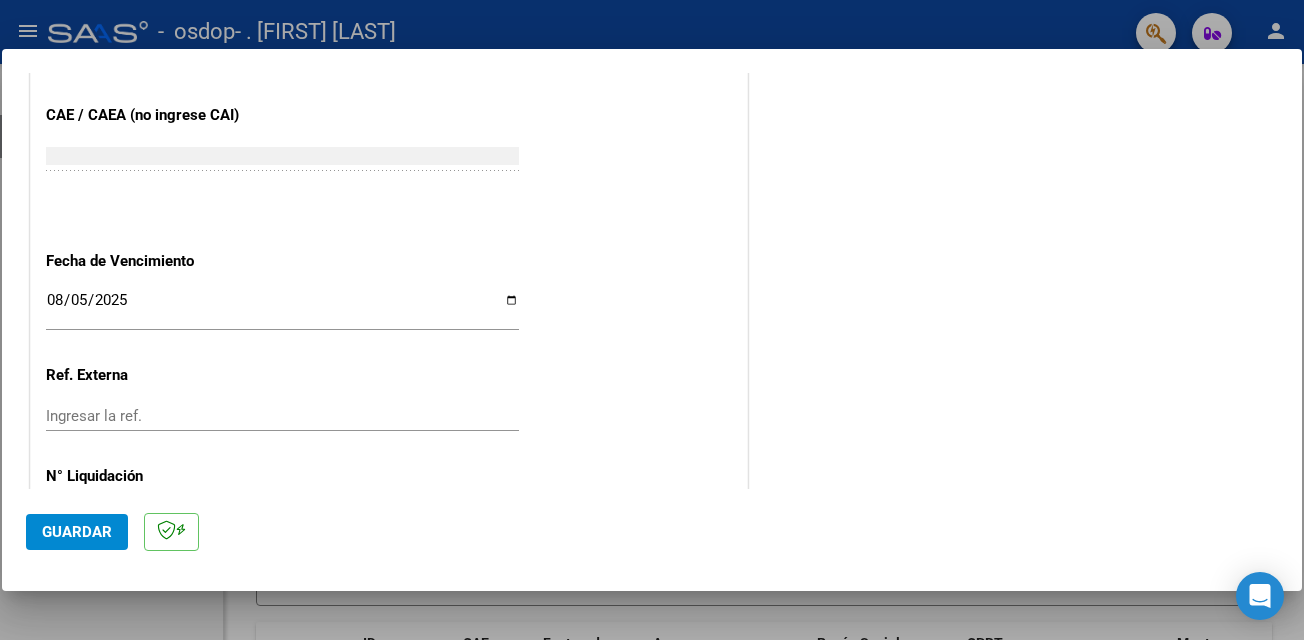 scroll, scrollTop: 1281, scrollLeft: 0, axis: vertical 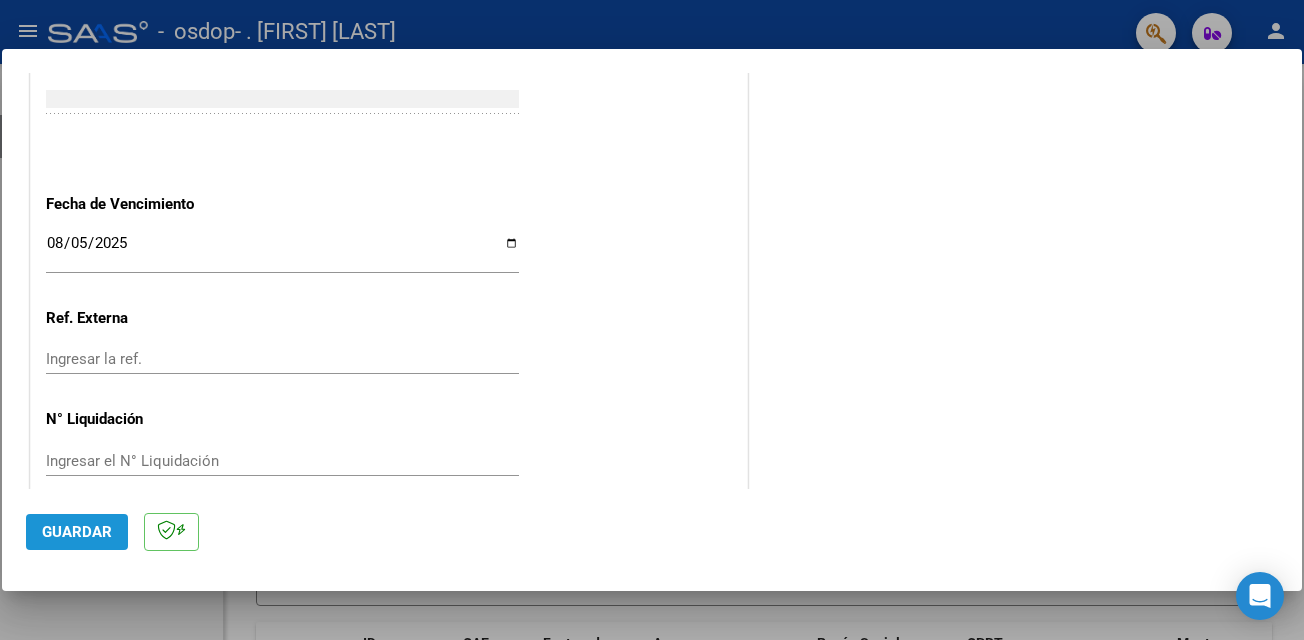 click on "Guardar" 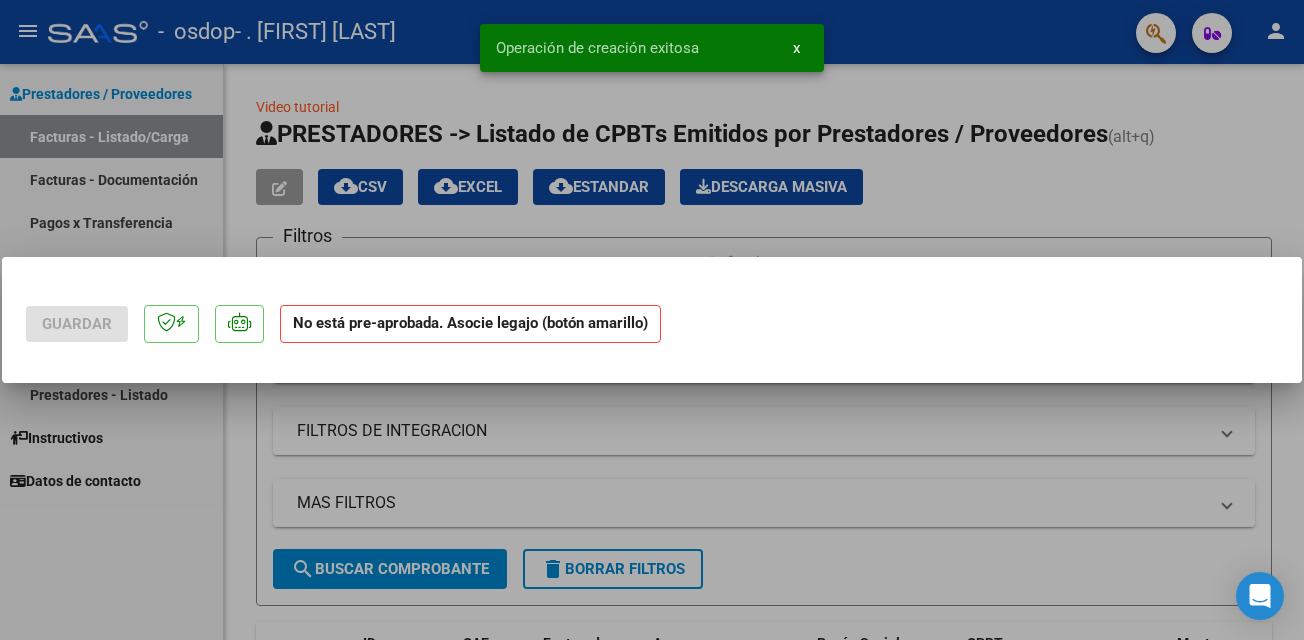scroll, scrollTop: 0, scrollLeft: 0, axis: both 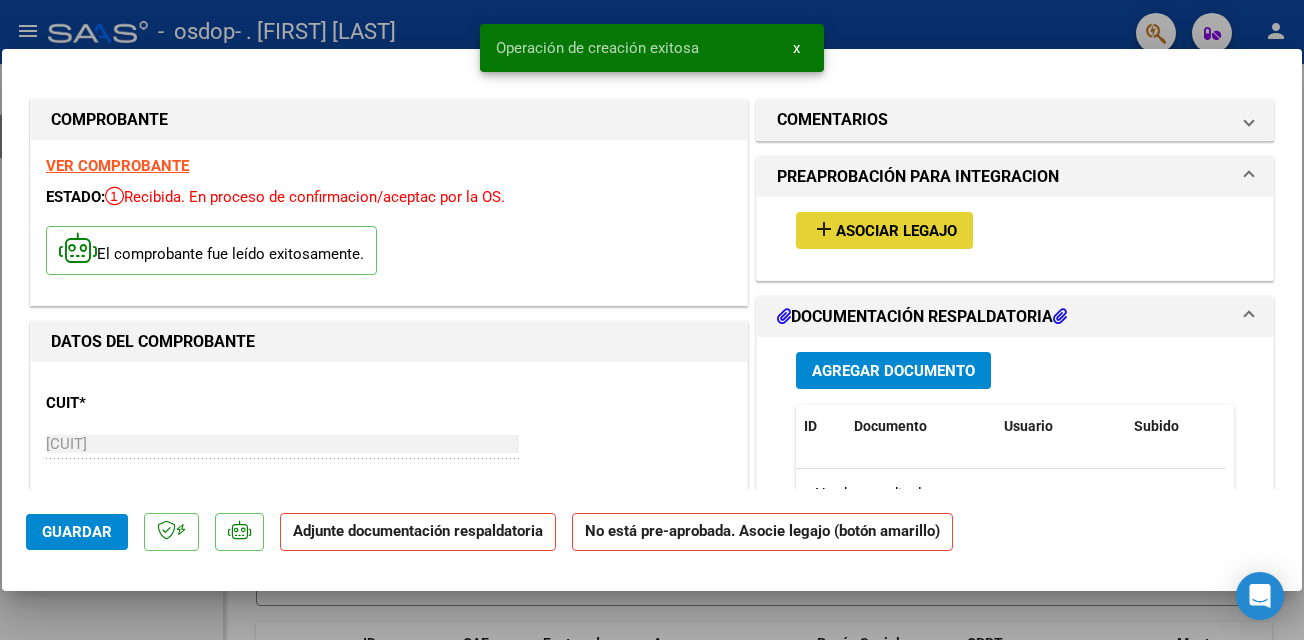 click on "Asociar Legajo" at bounding box center (896, 231) 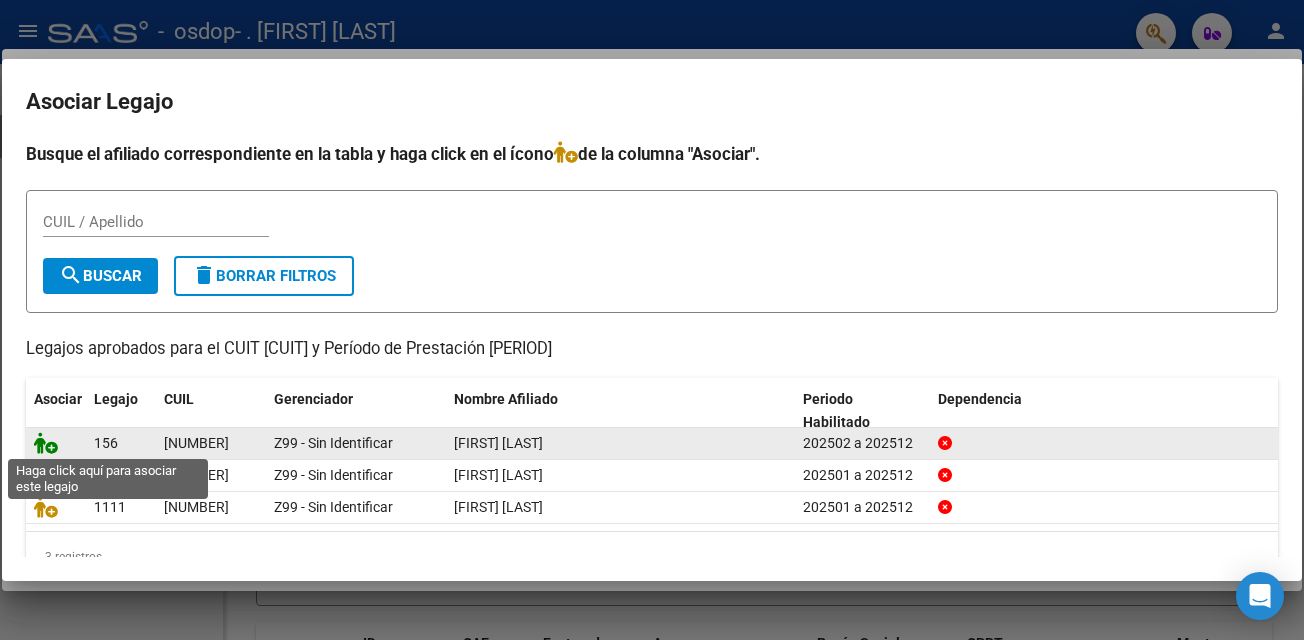 click 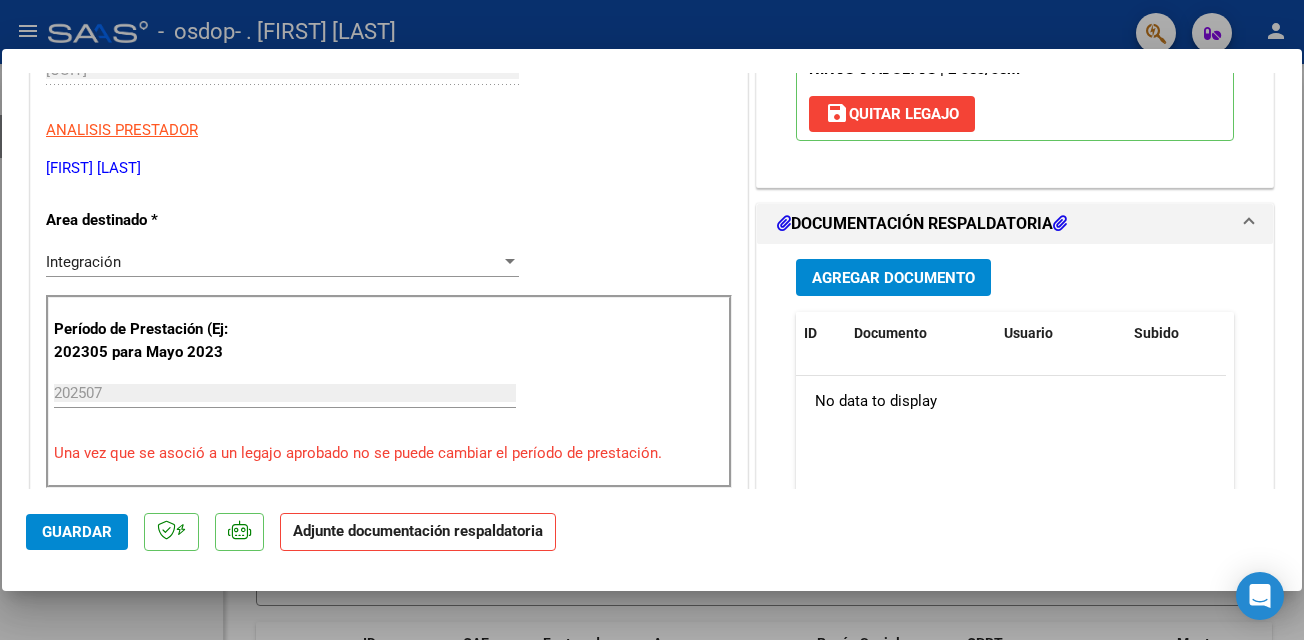 scroll, scrollTop: 406, scrollLeft: 0, axis: vertical 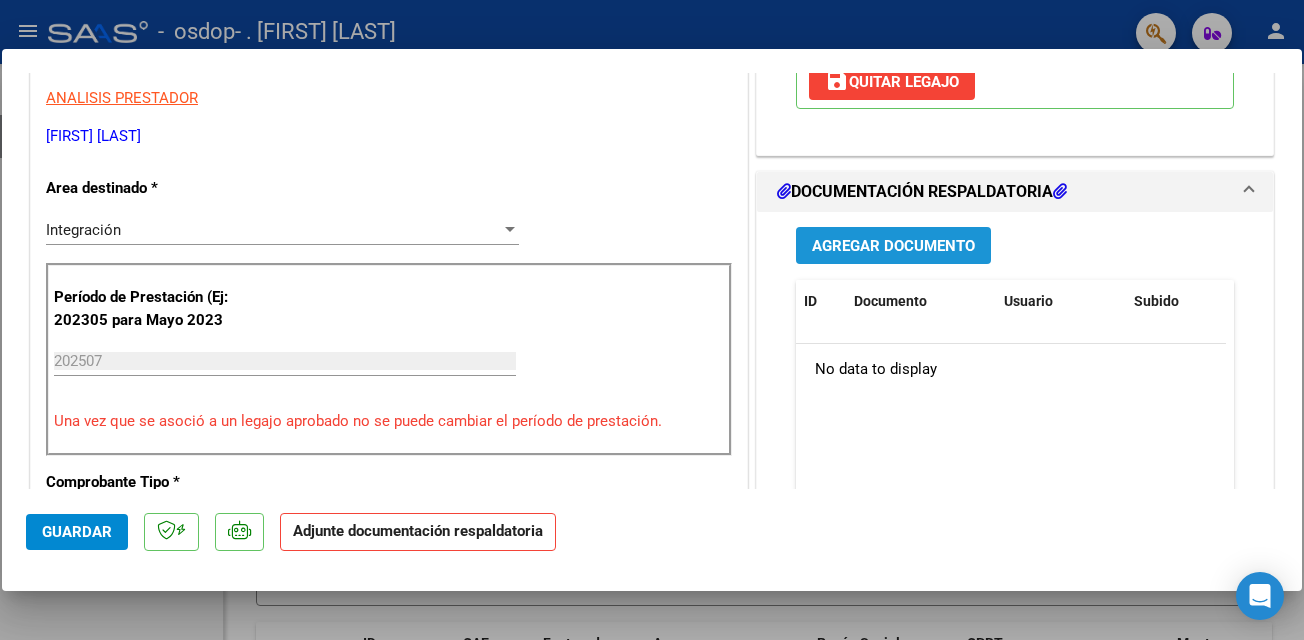 click on "Agregar Documento" at bounding box center (893, 246) 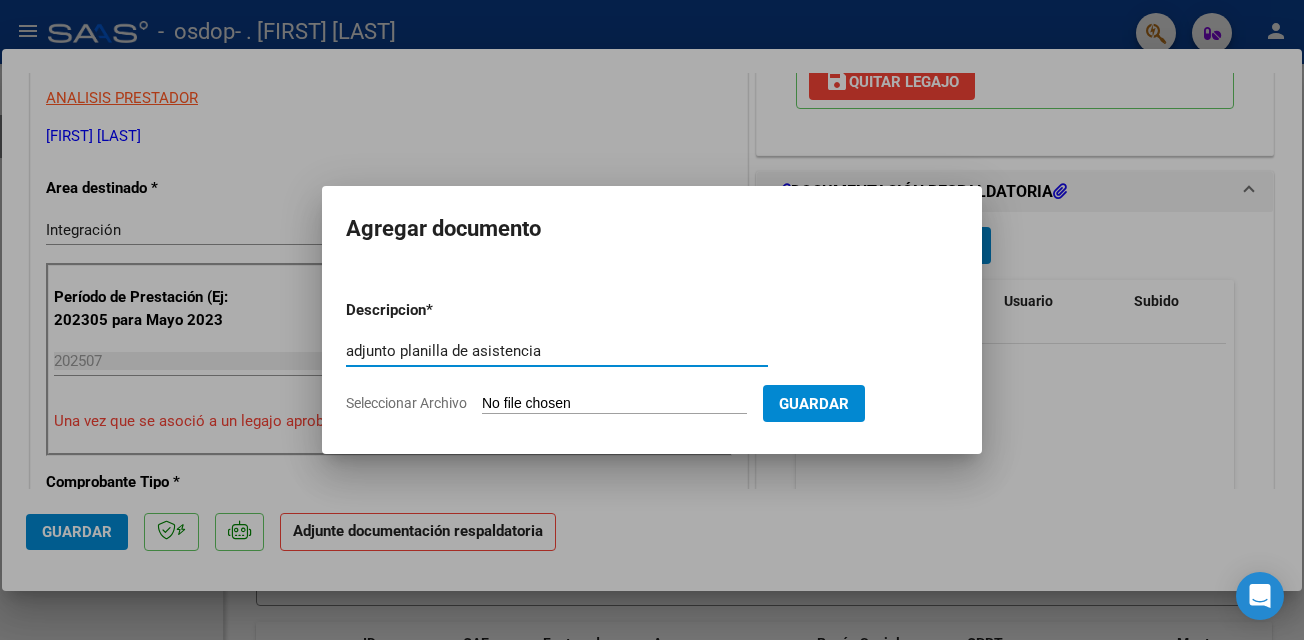 type on "adjunto planilla de asistencia" 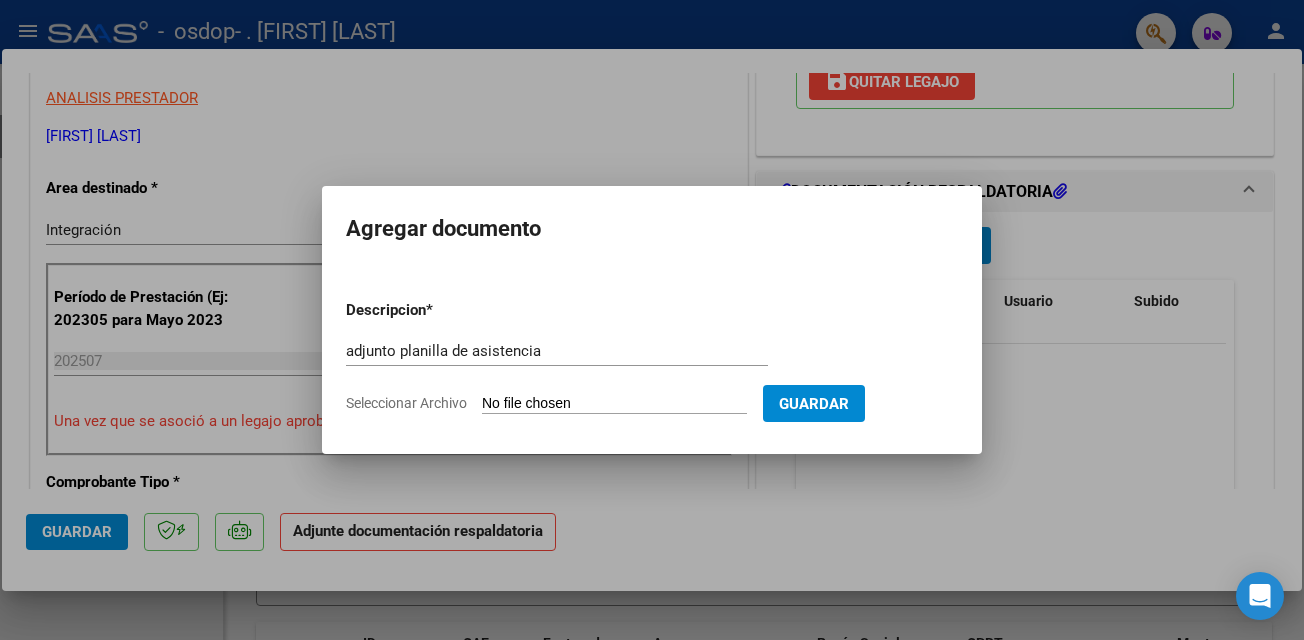 click on "Seleccionar Archivo" 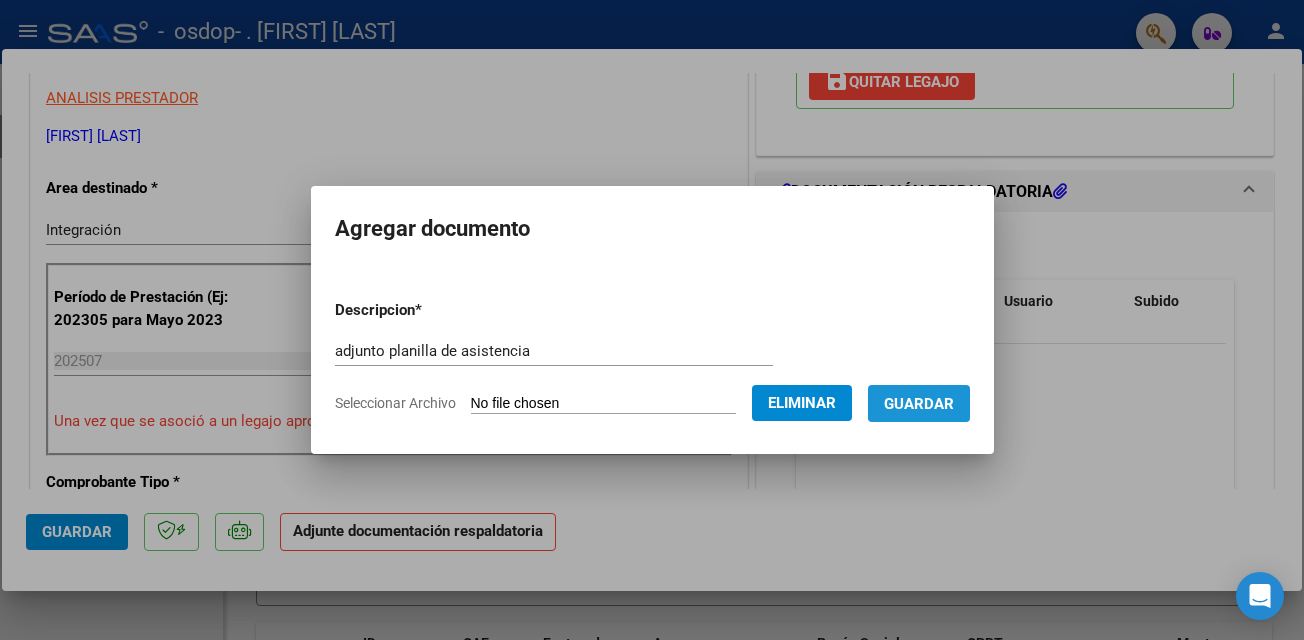 click on "Guardar" at bounding box center [919, 403] 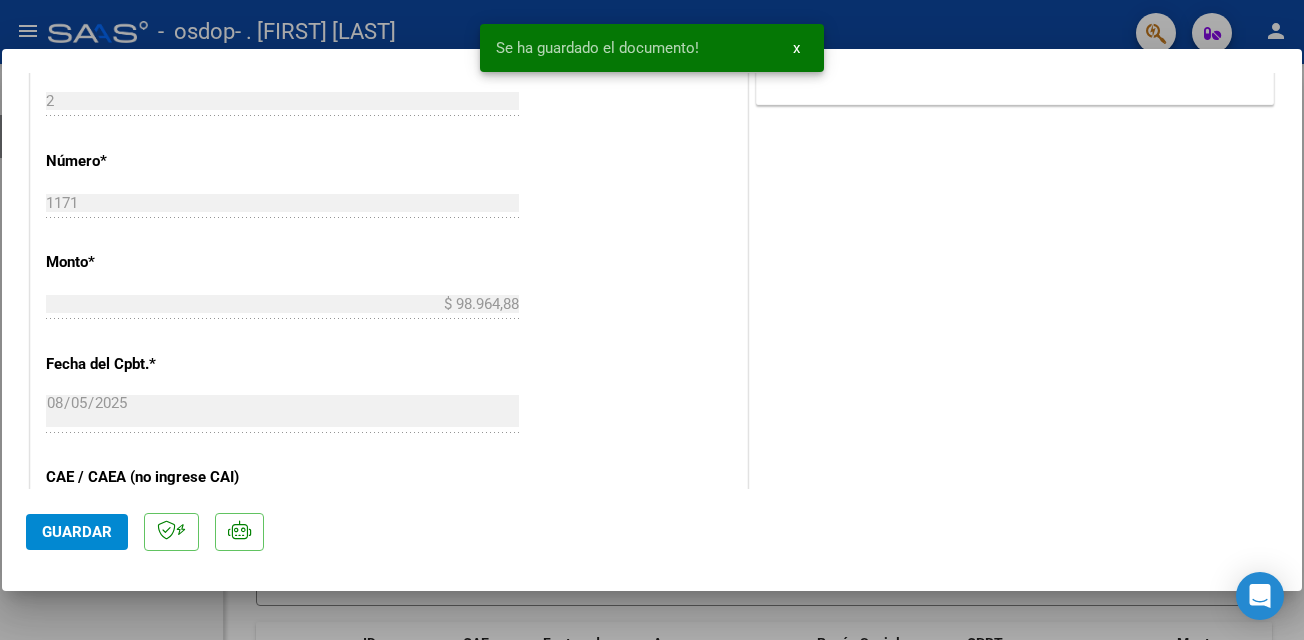 scroll, scrollTop: 1349, scrollLeft: 0, axis: vertical 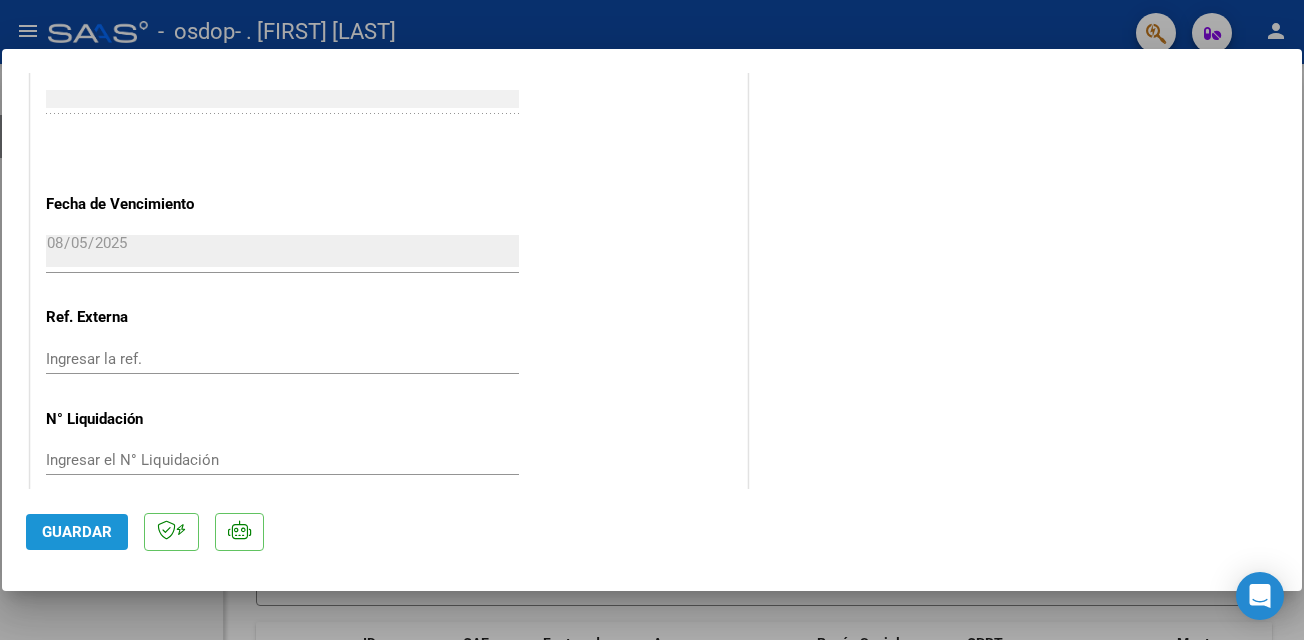 click on "Guardar" 